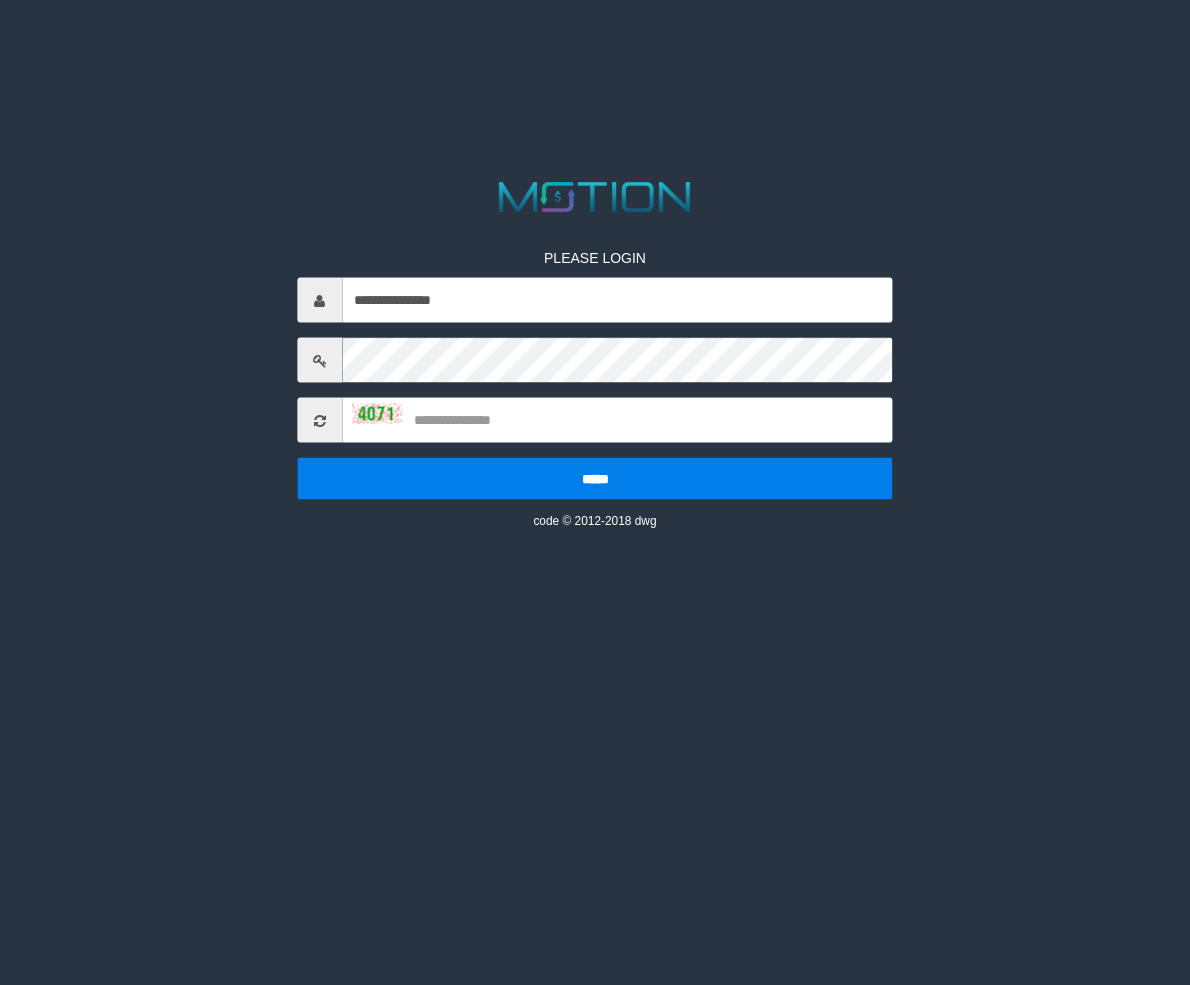 scroll, scrollTop: 0, scrollLeft: 0, axis: both 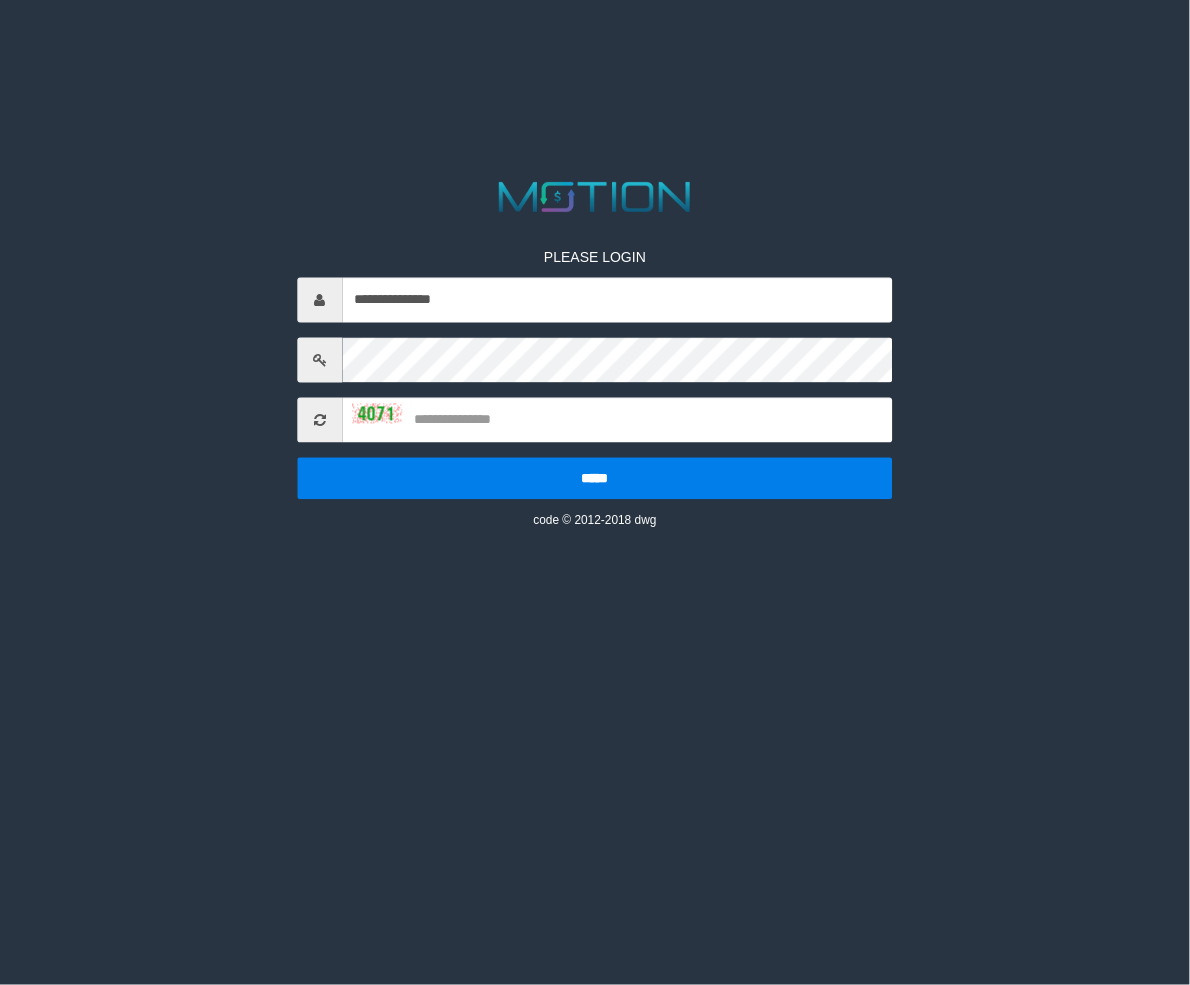 click at bounding box center (319, 420) 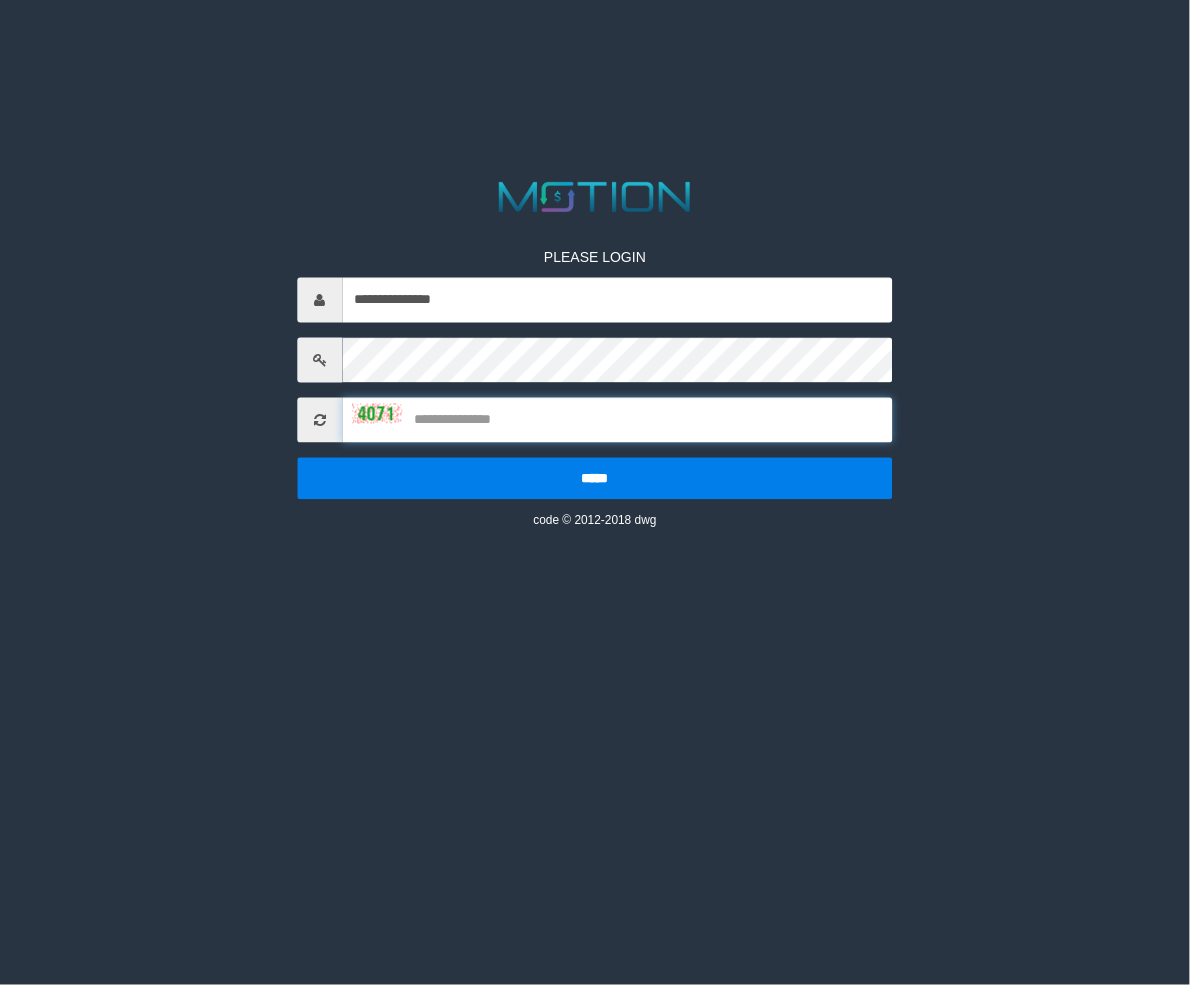 click at bounding box center [617, 420] 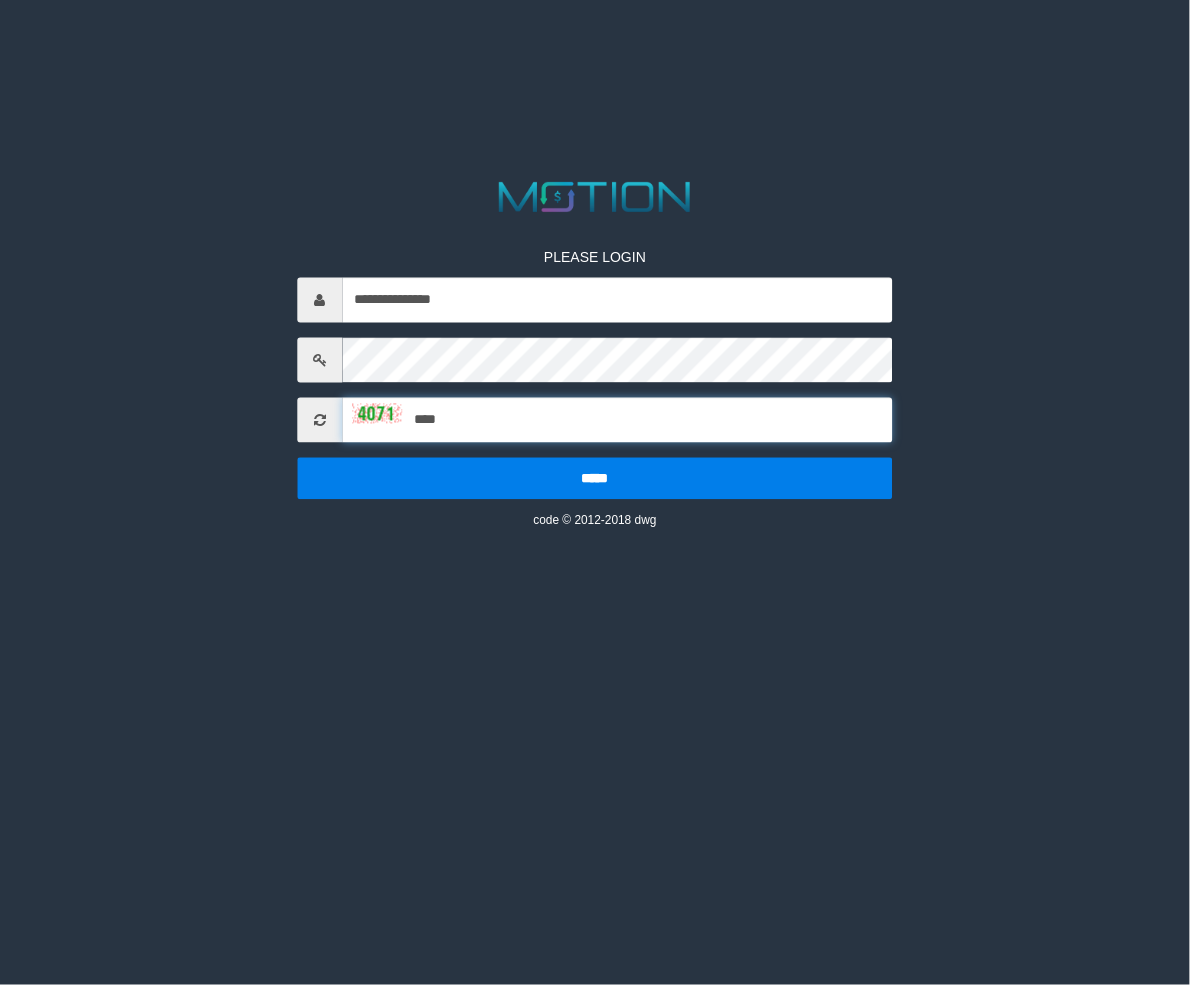 type on "****" 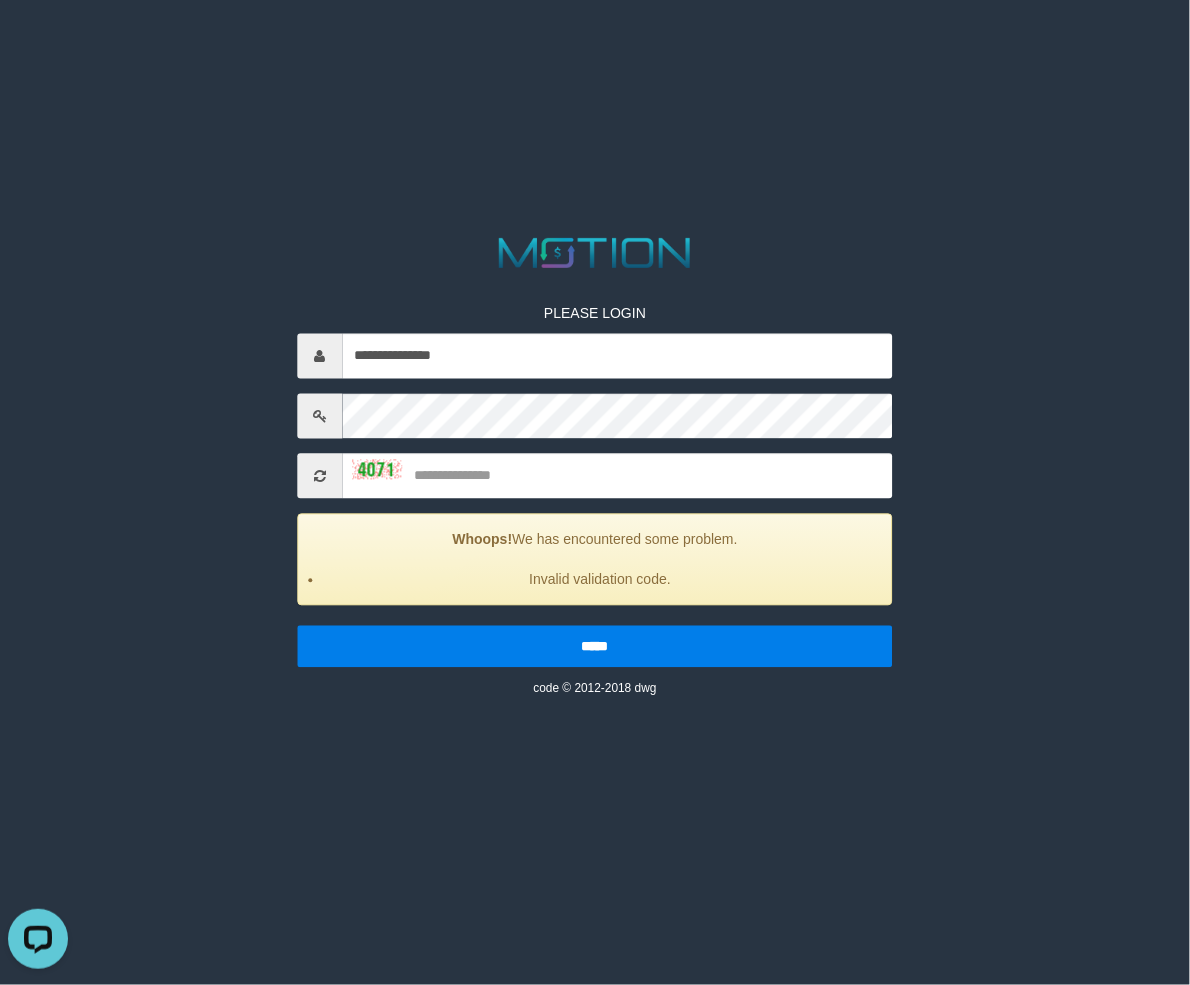 scroll, scrollTop: 0, scrollLeft: 0, axis: both 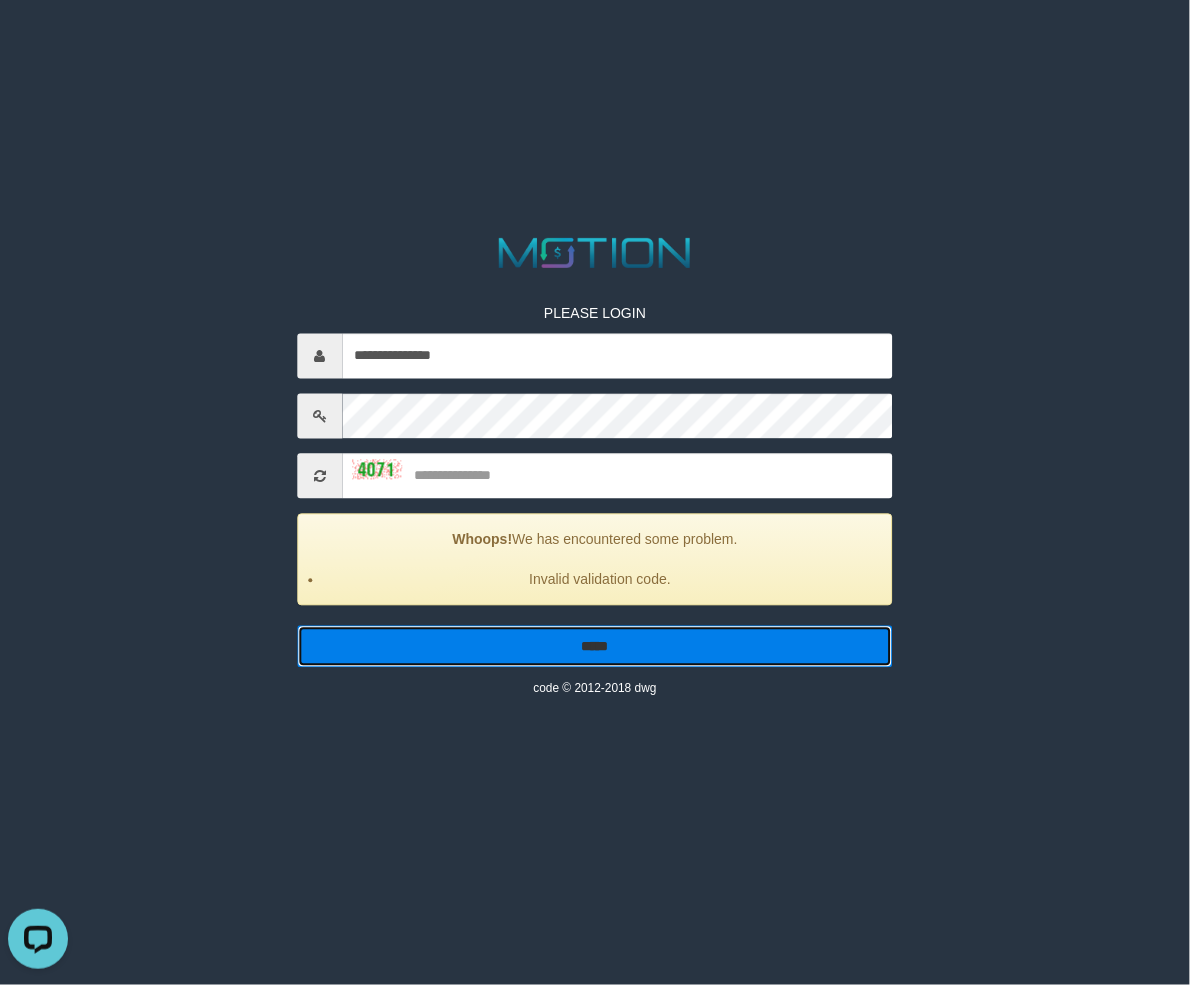 click on "*****" at bounding box center [594, 647] 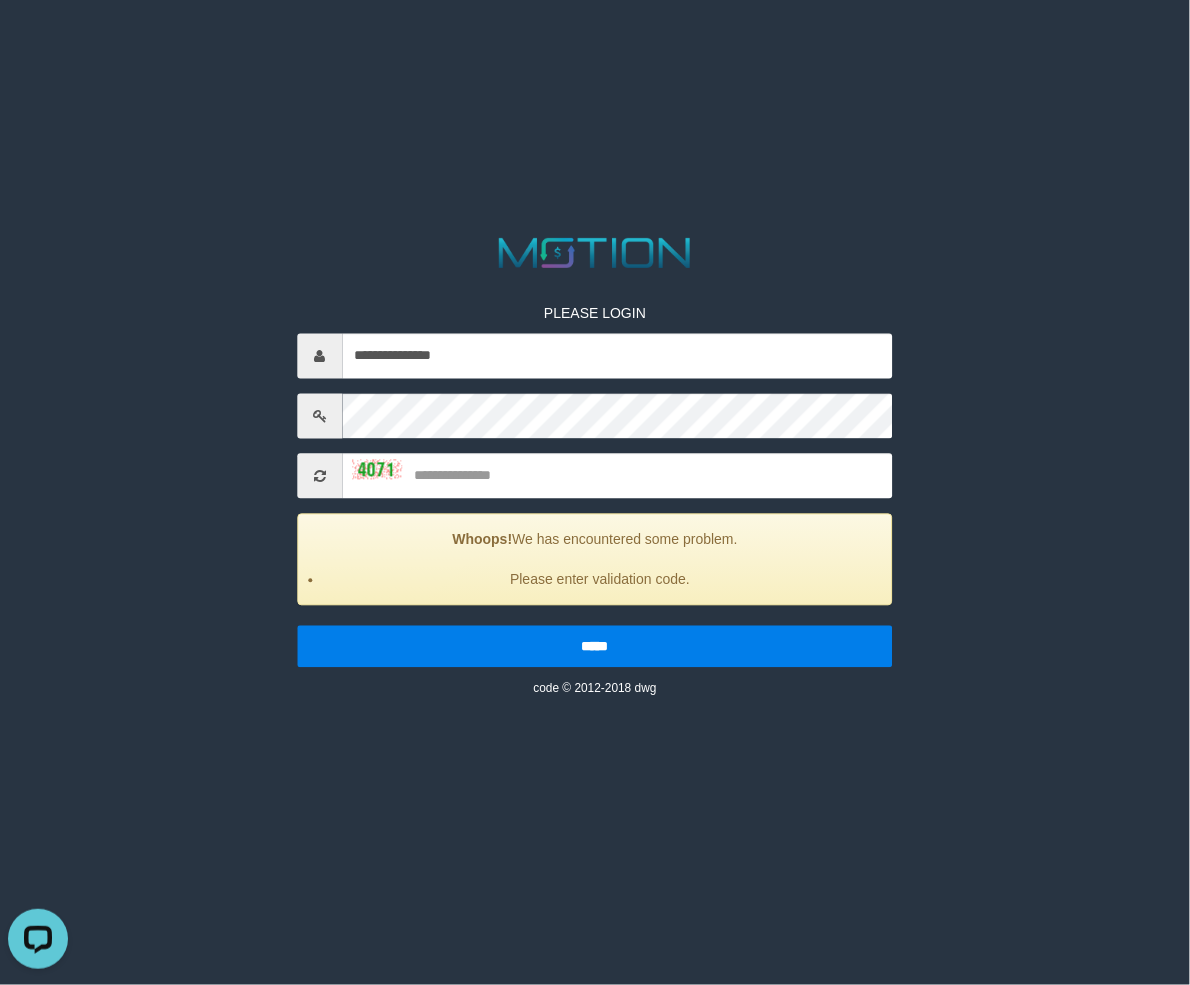 scroll, scrollTop: 0, scrollLeft: 0, axis: both 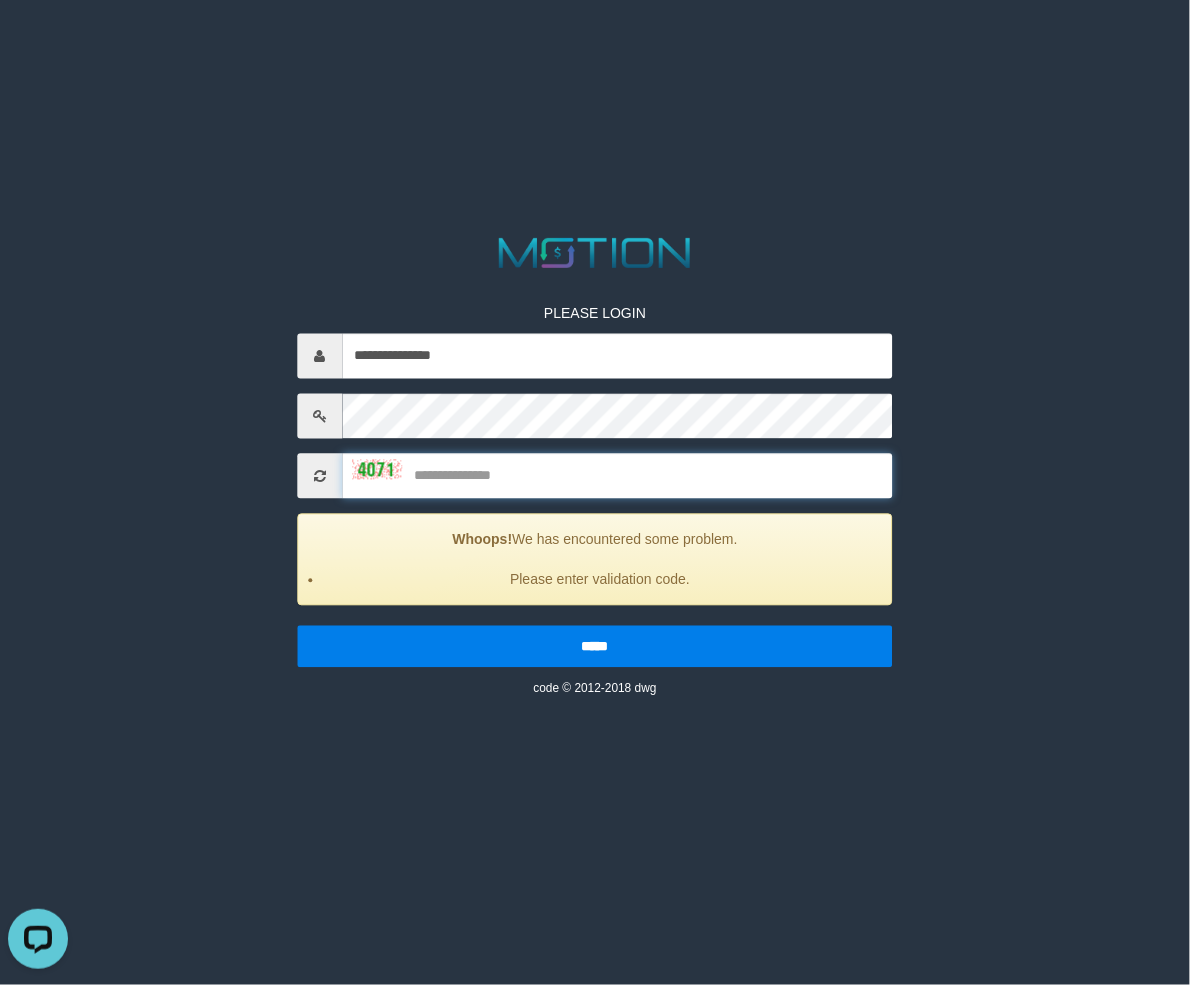 click at bounding box center [617, 476] 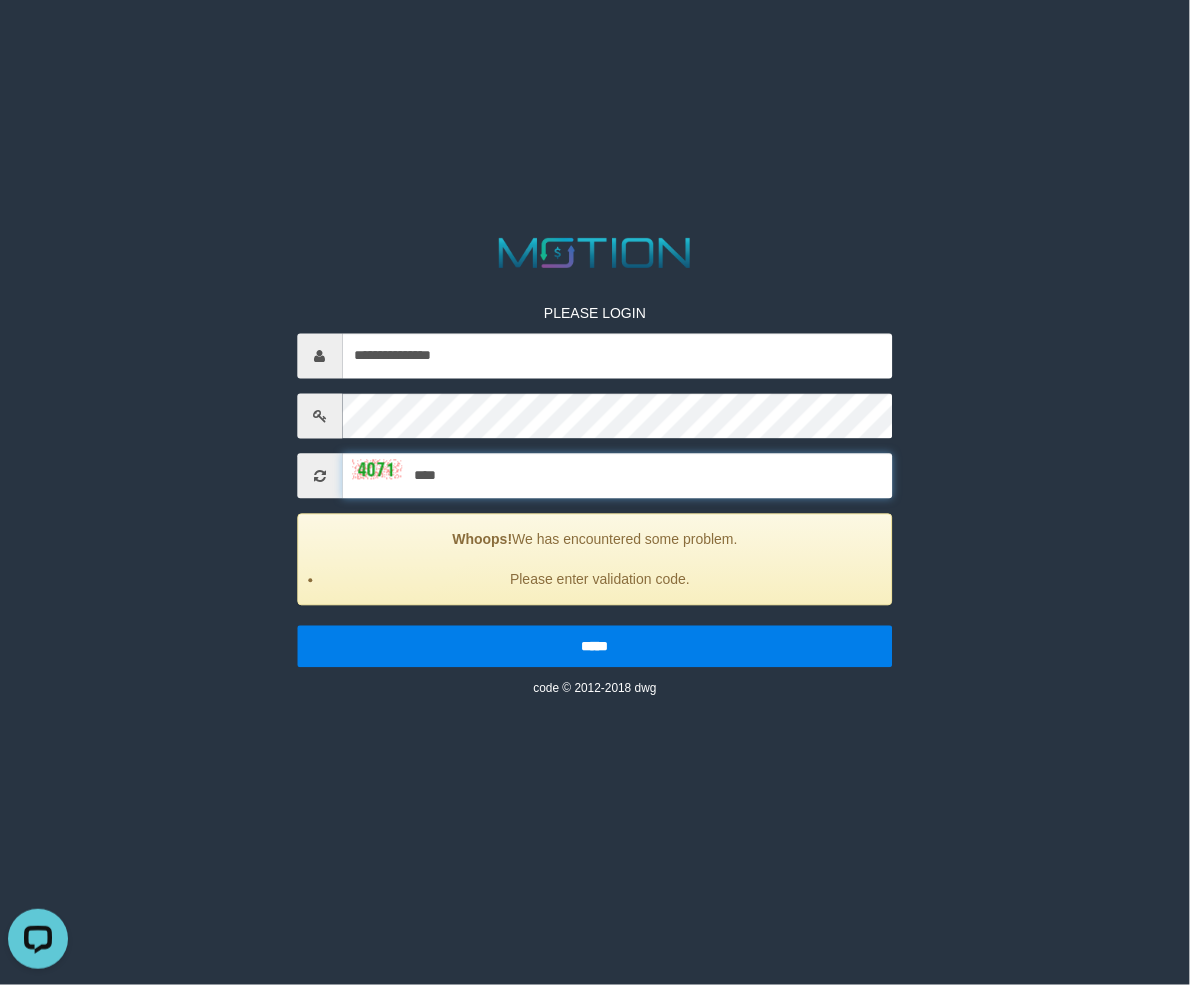 type on "****" 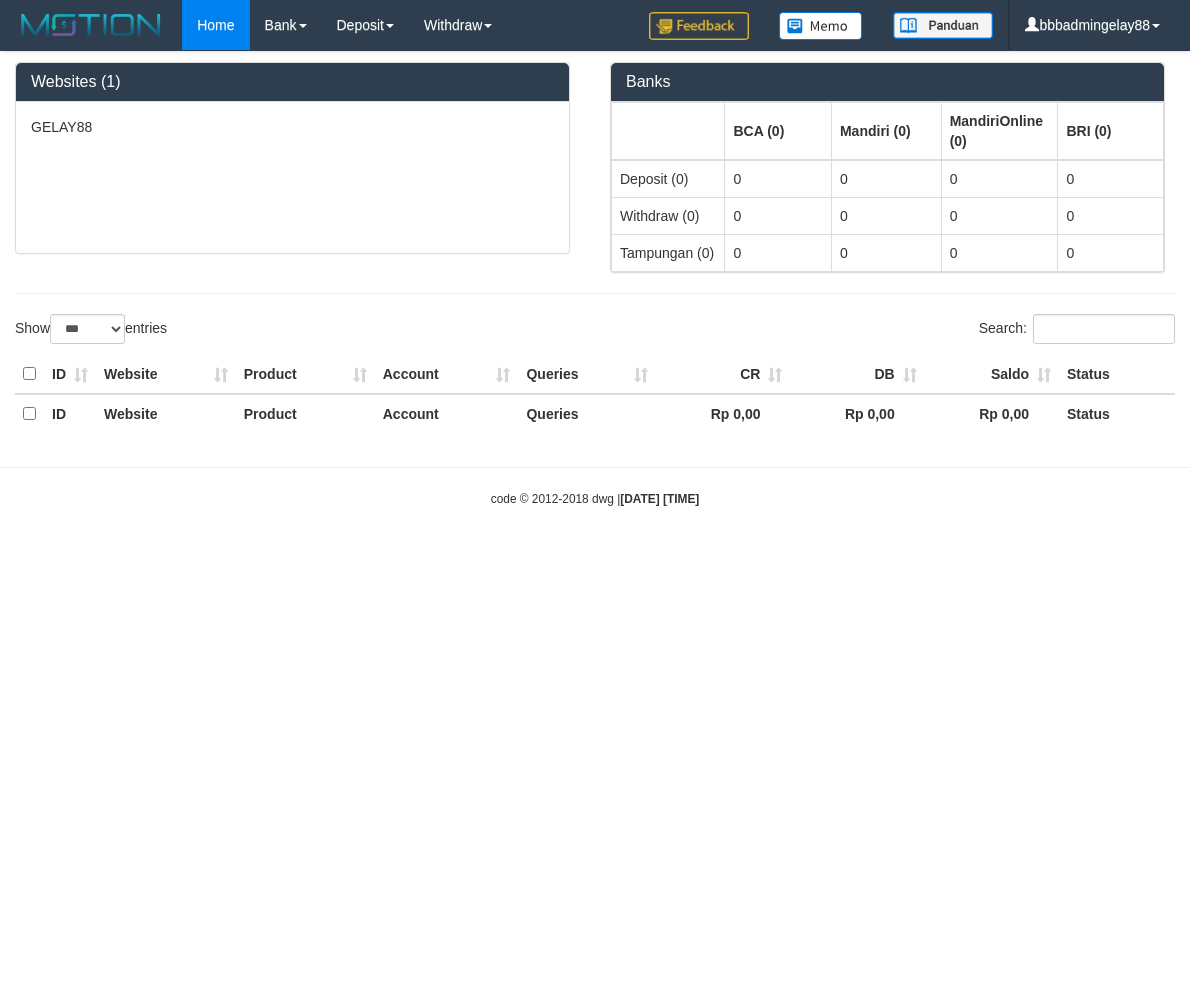 select on "***" 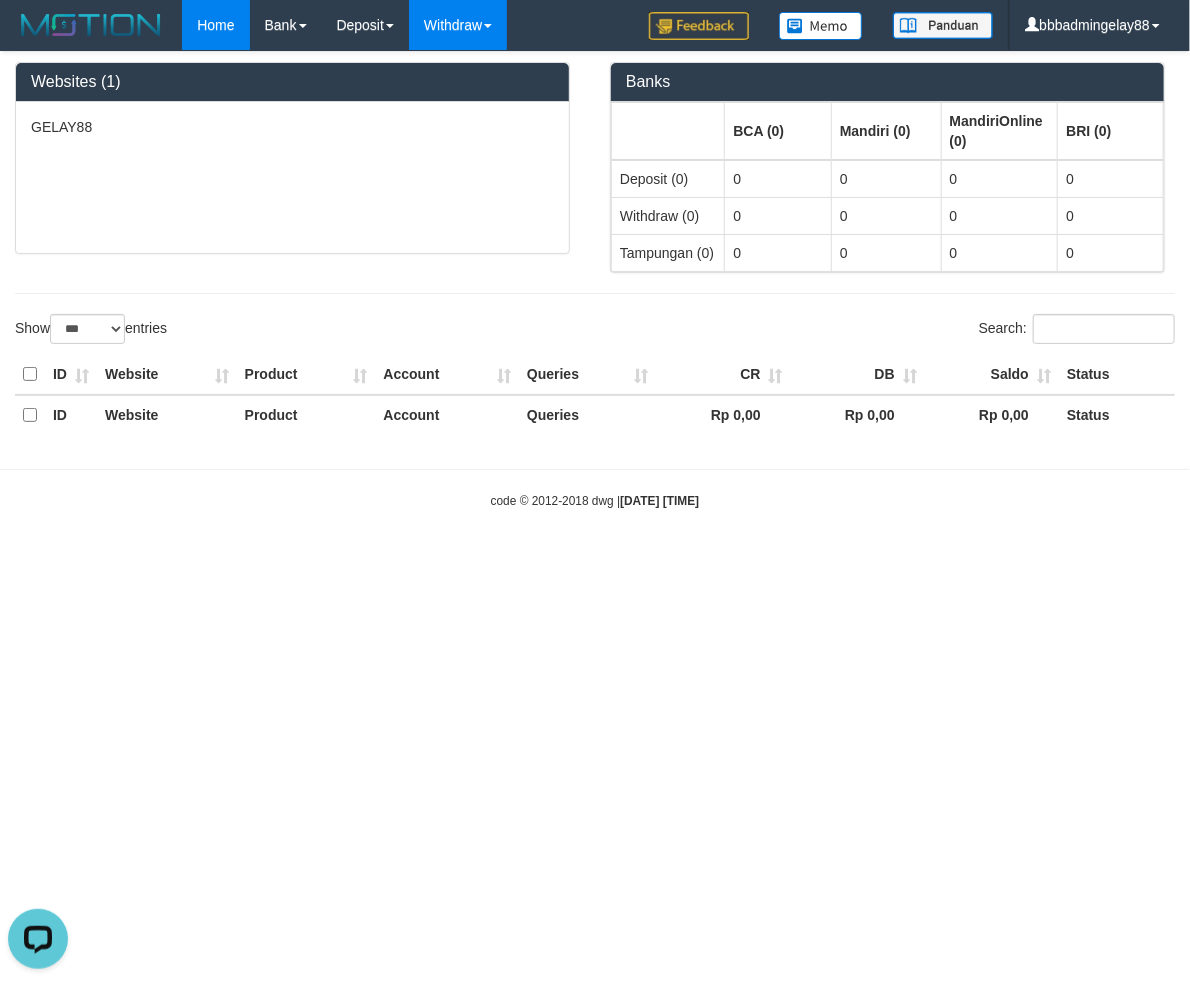 scroll, scrollTop: 0, scrollLeft: 0, axis: both 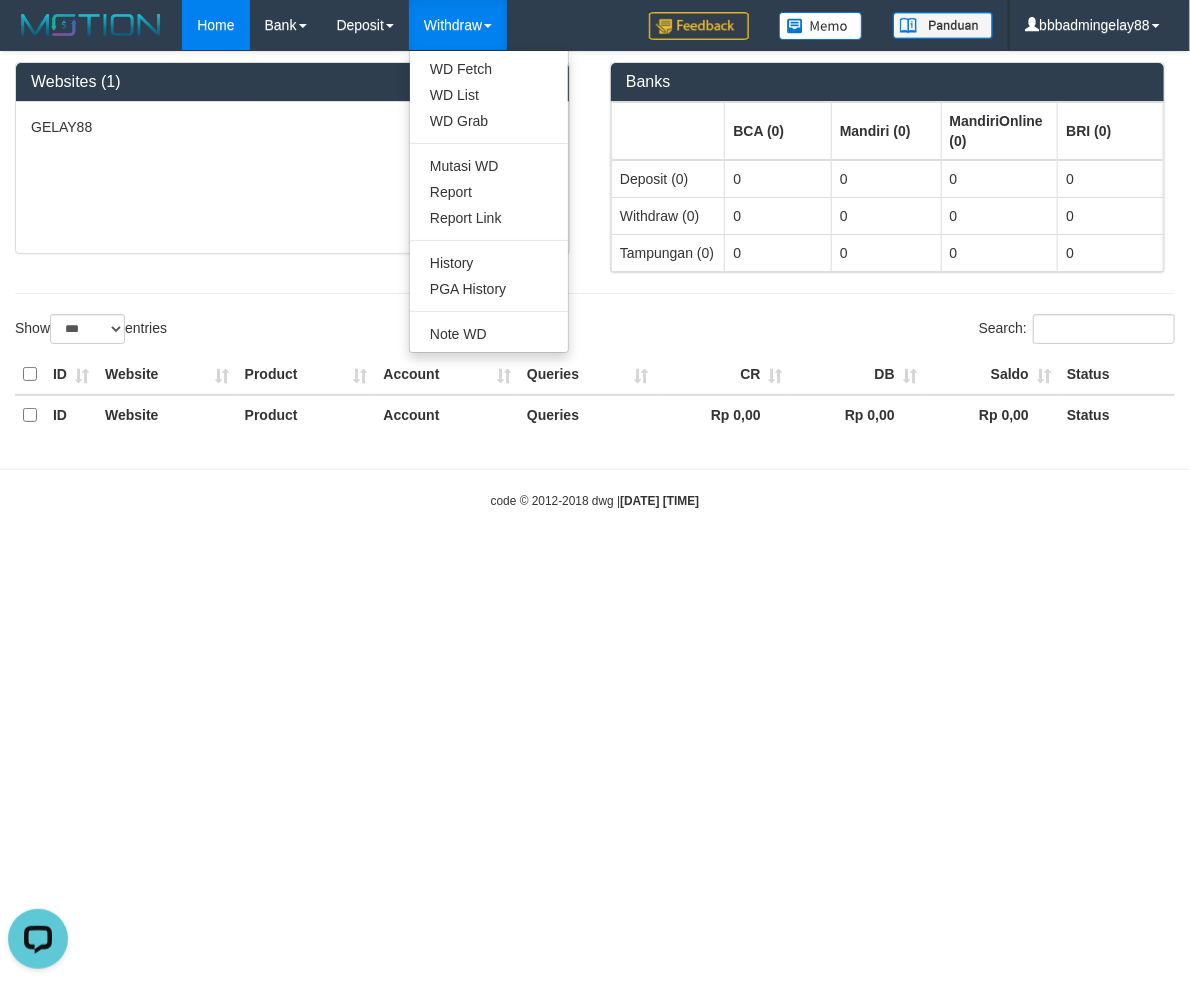click on "Withdraw" at bounding box center (458, 25) 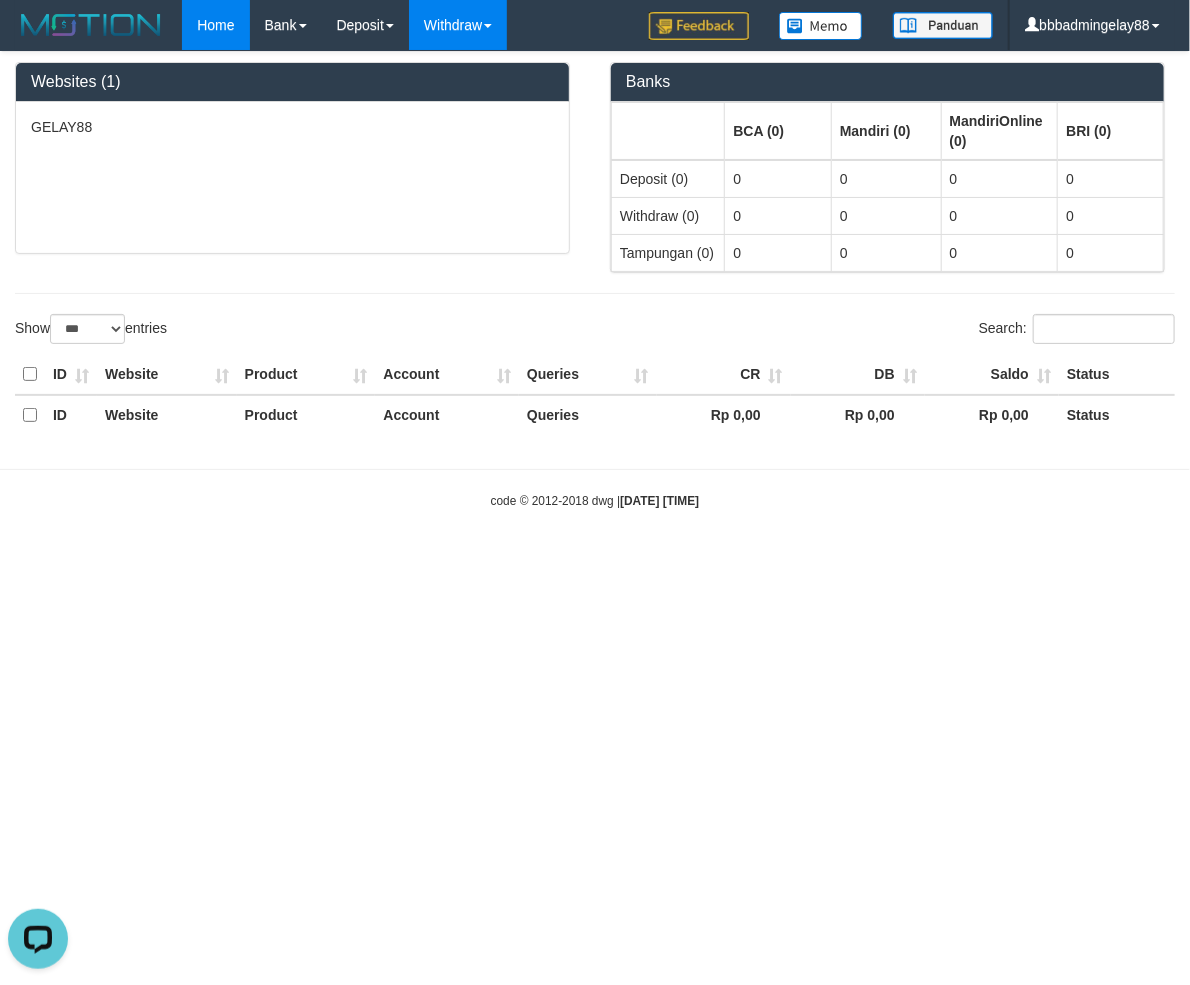 click on "Withdraw" at bounding box center (458, 25) 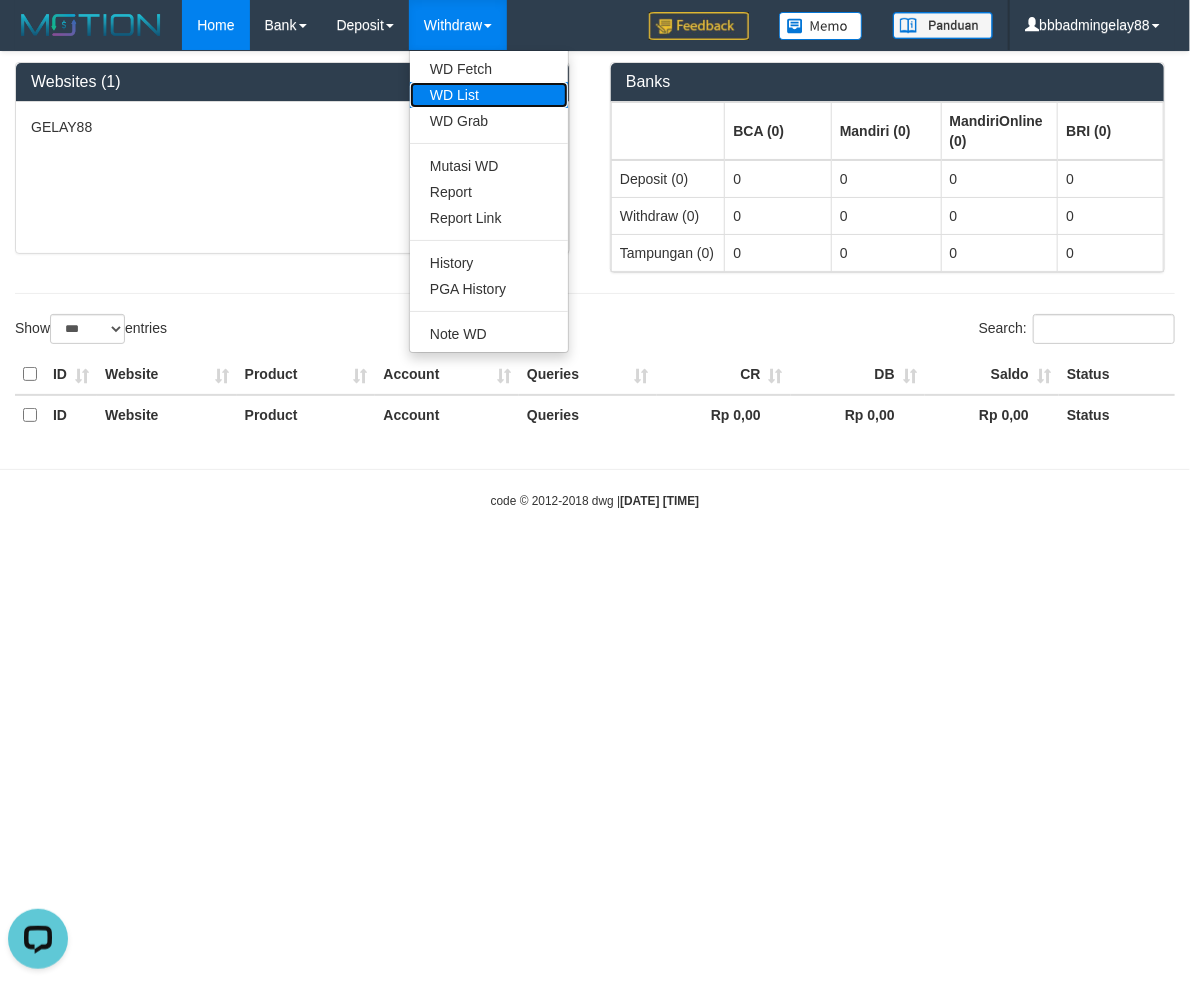 click on "WD List" at bounding box center (489, 95) 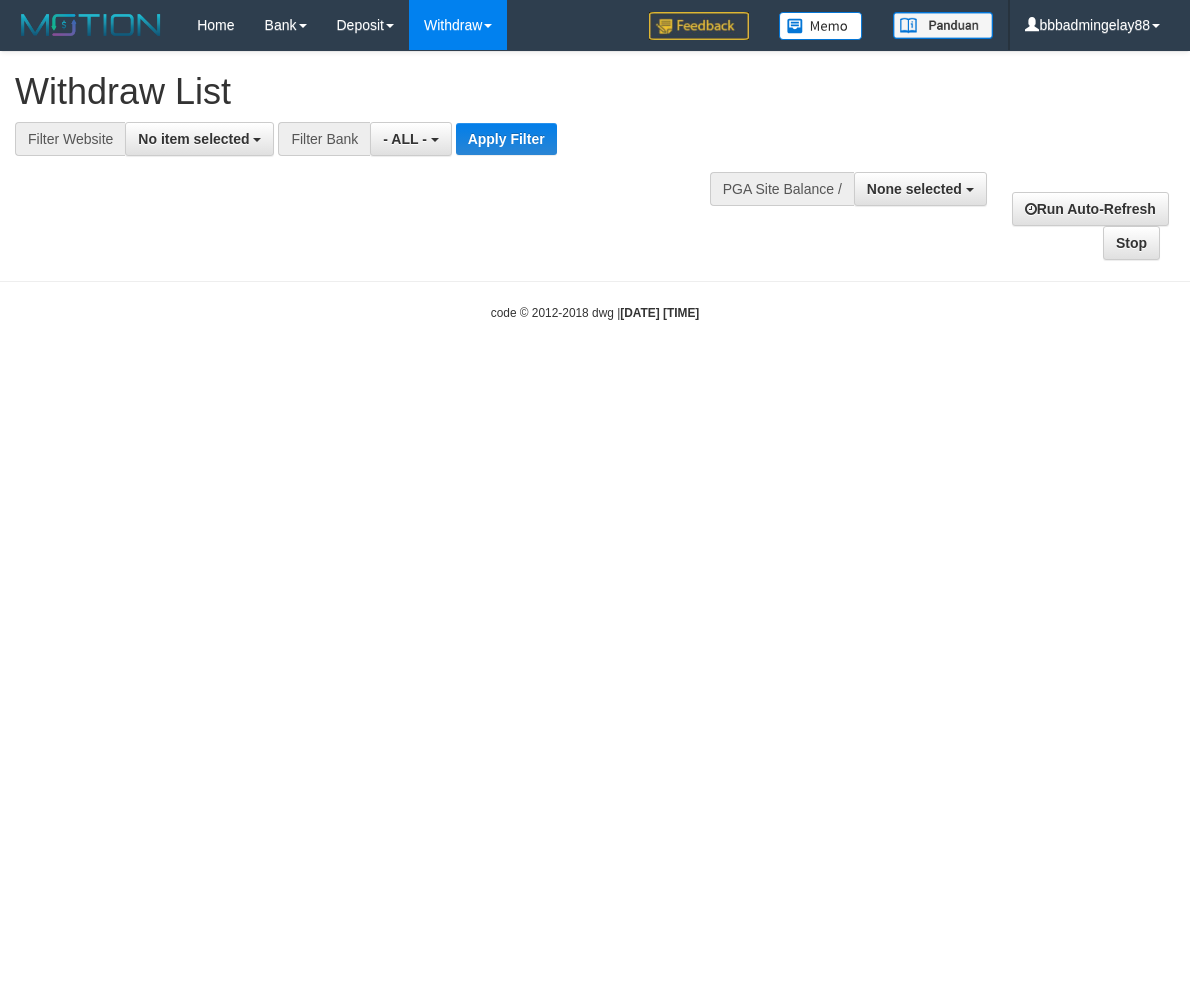 select 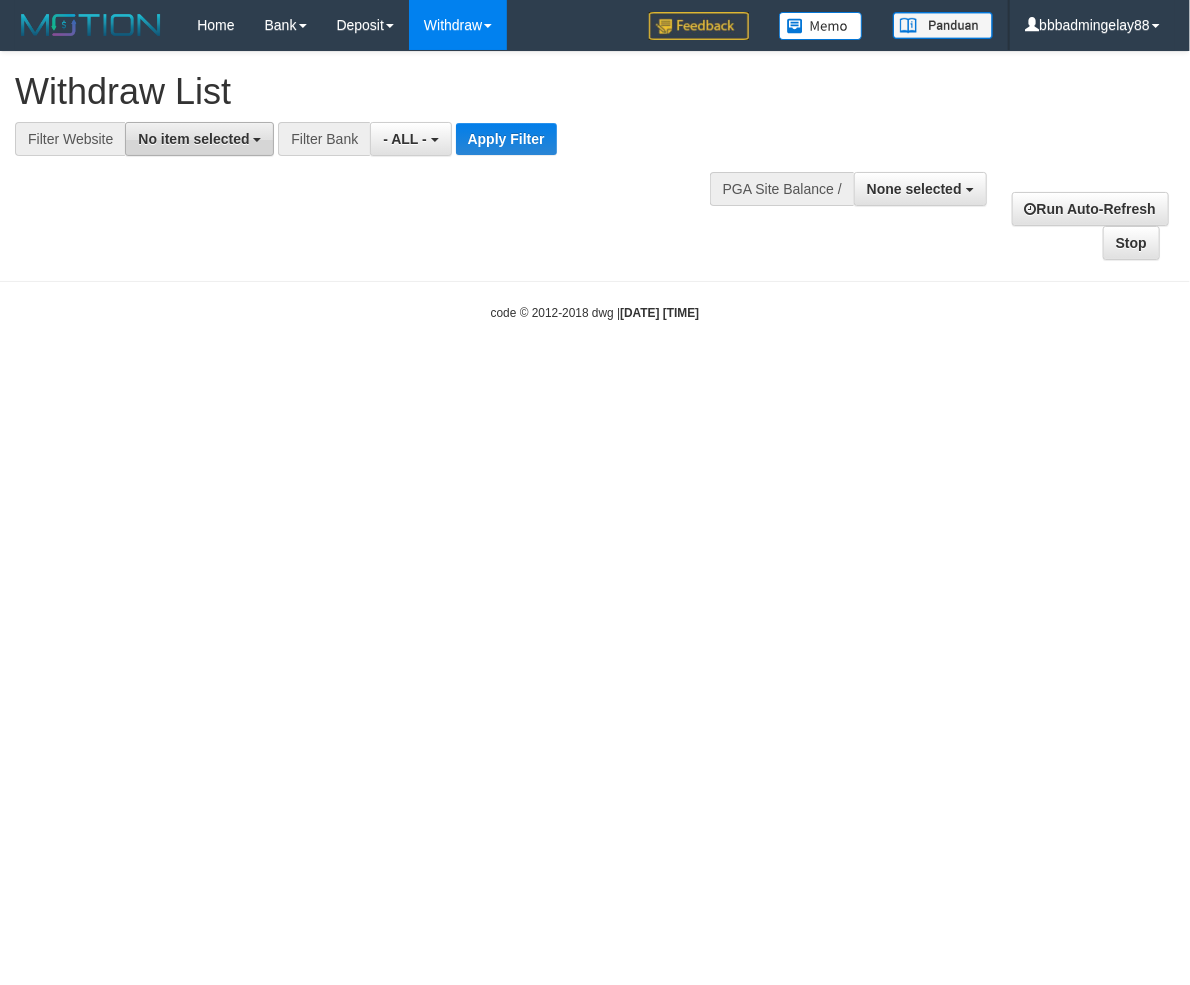 click on "No item selected" at bounding box center [199, 139] 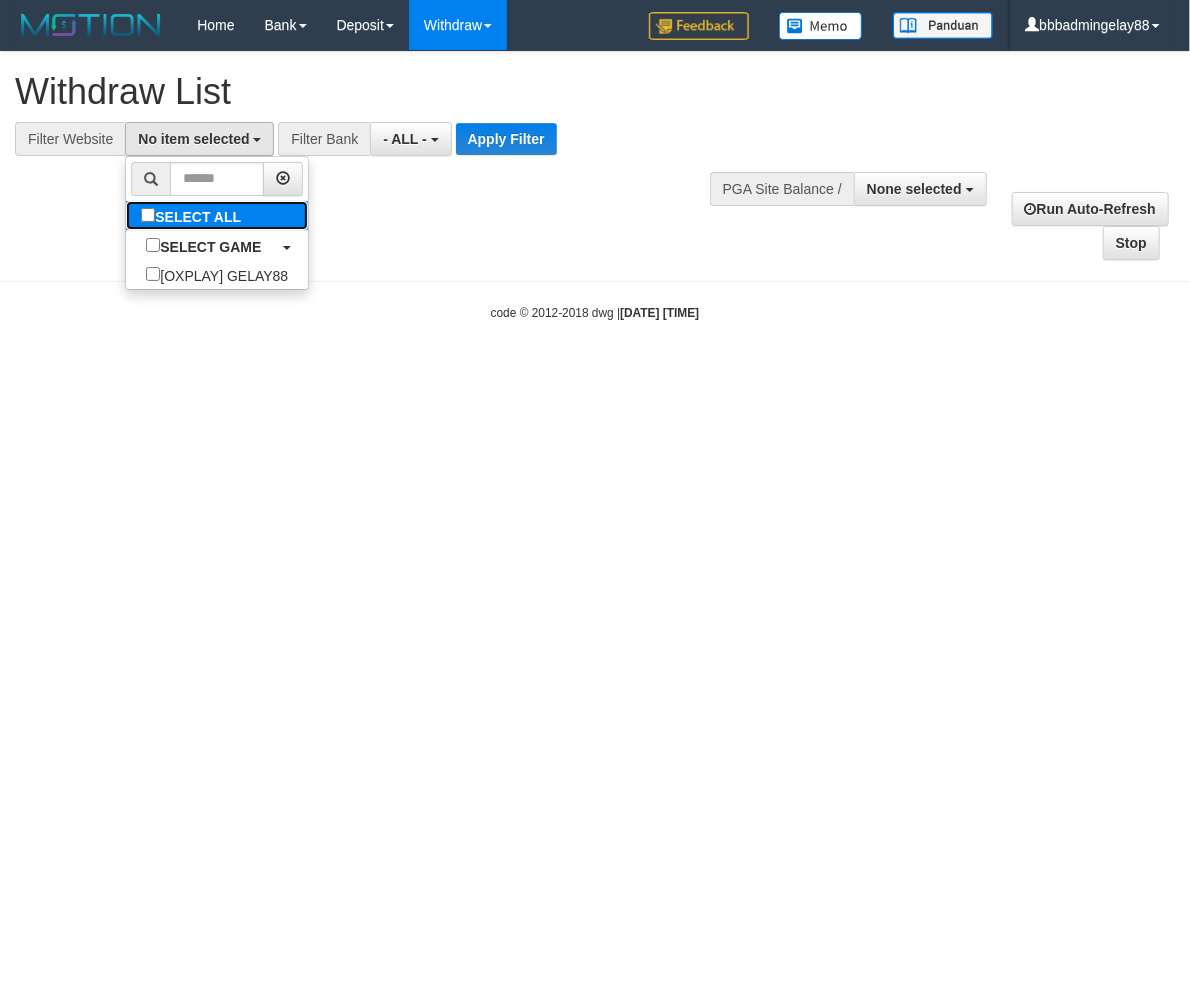 click on "SELECT ALL" at bounding box center (193, 215) 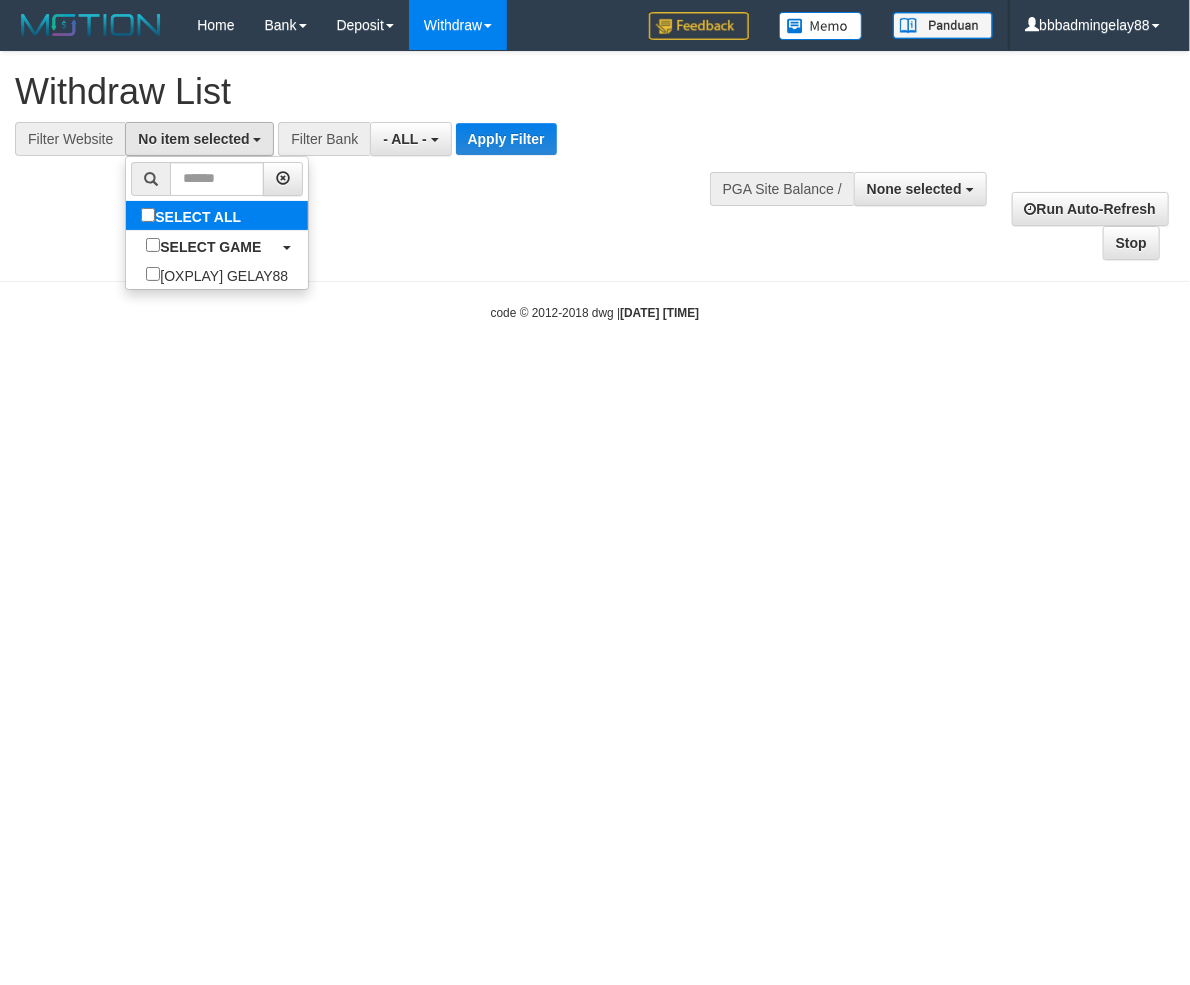 select on "***" 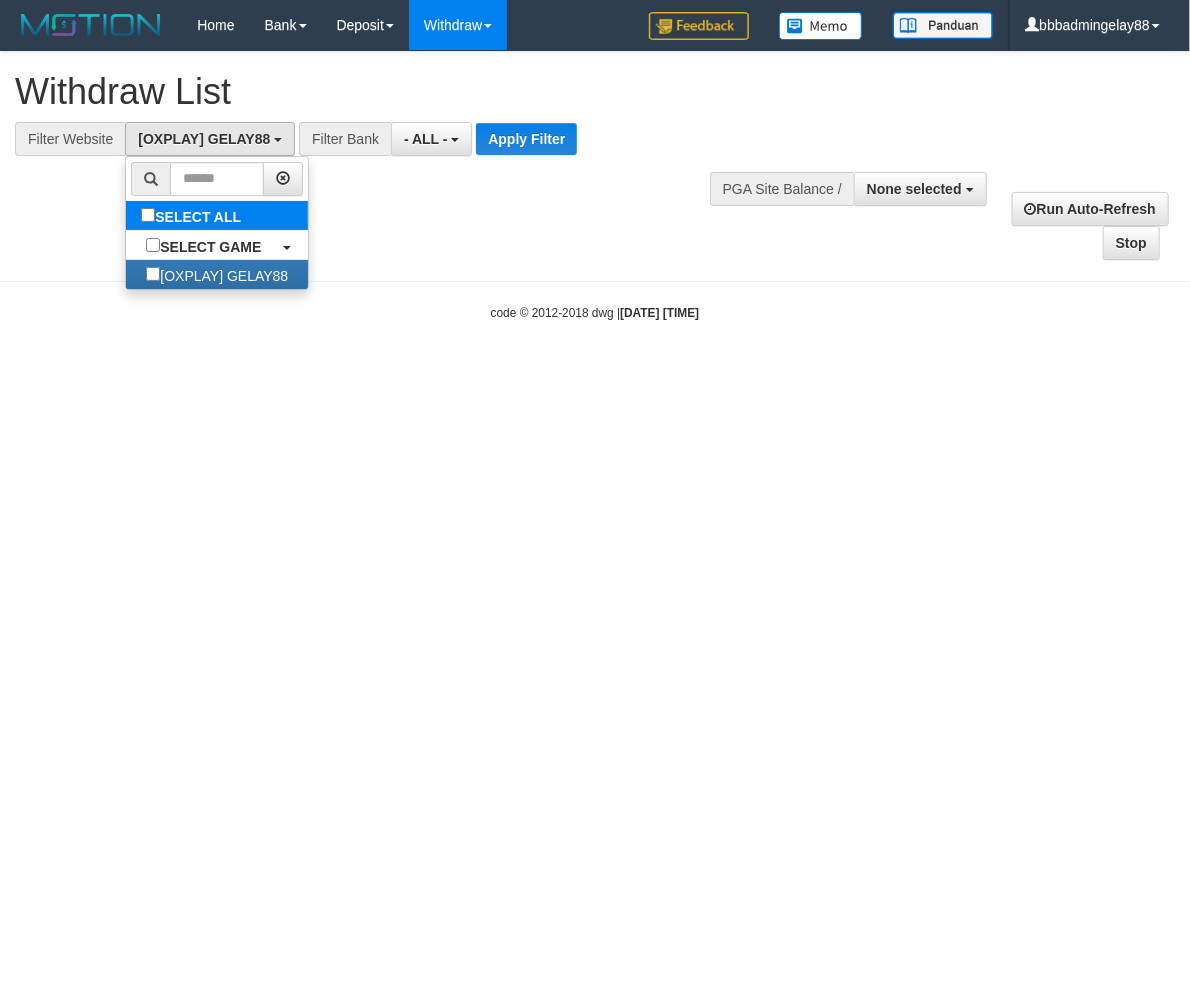 scroll, scrollTop: 17, scrollLeft: 0, axis: vertical 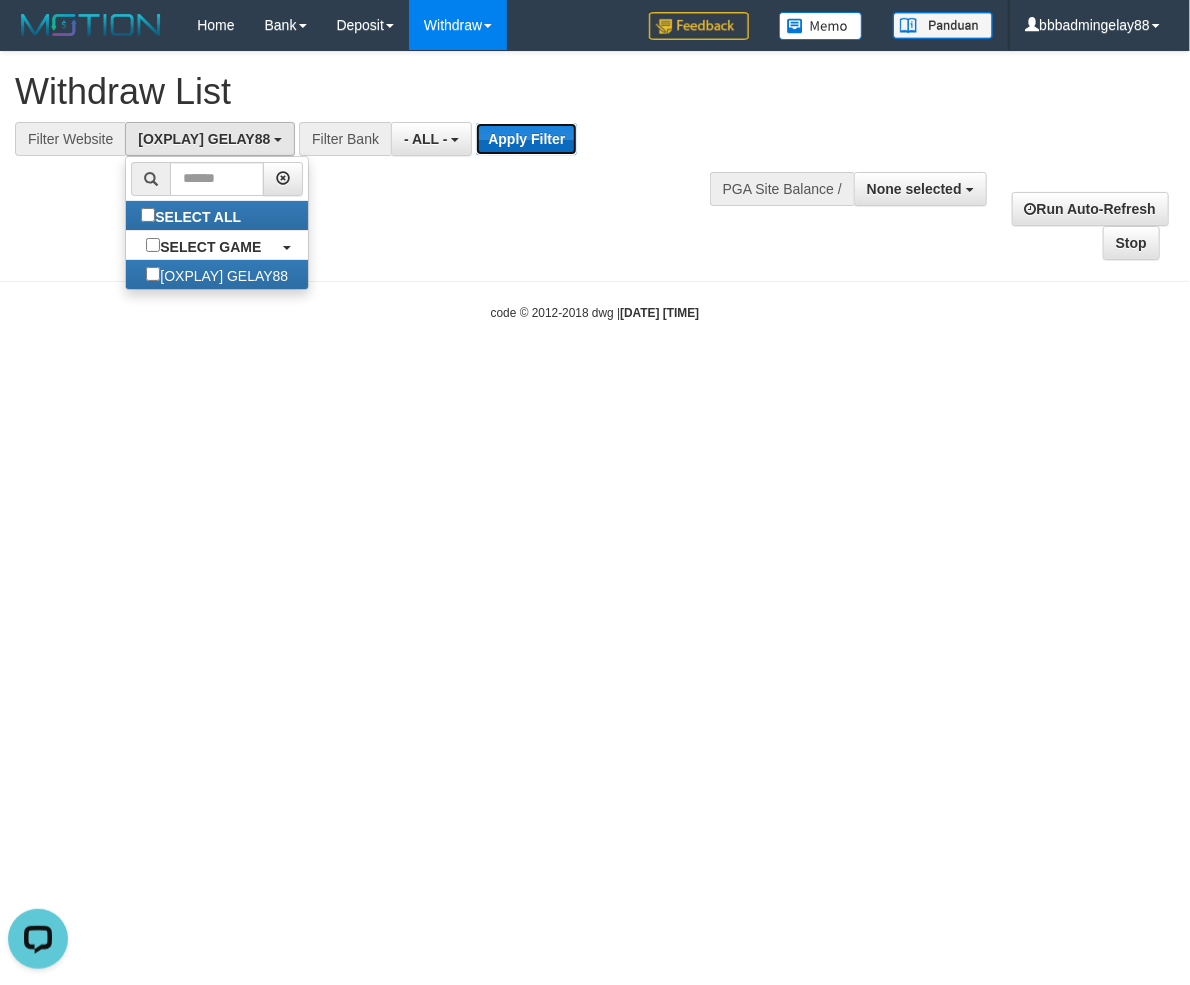 click on "Apply Filter" at bounding box center [526, 139] 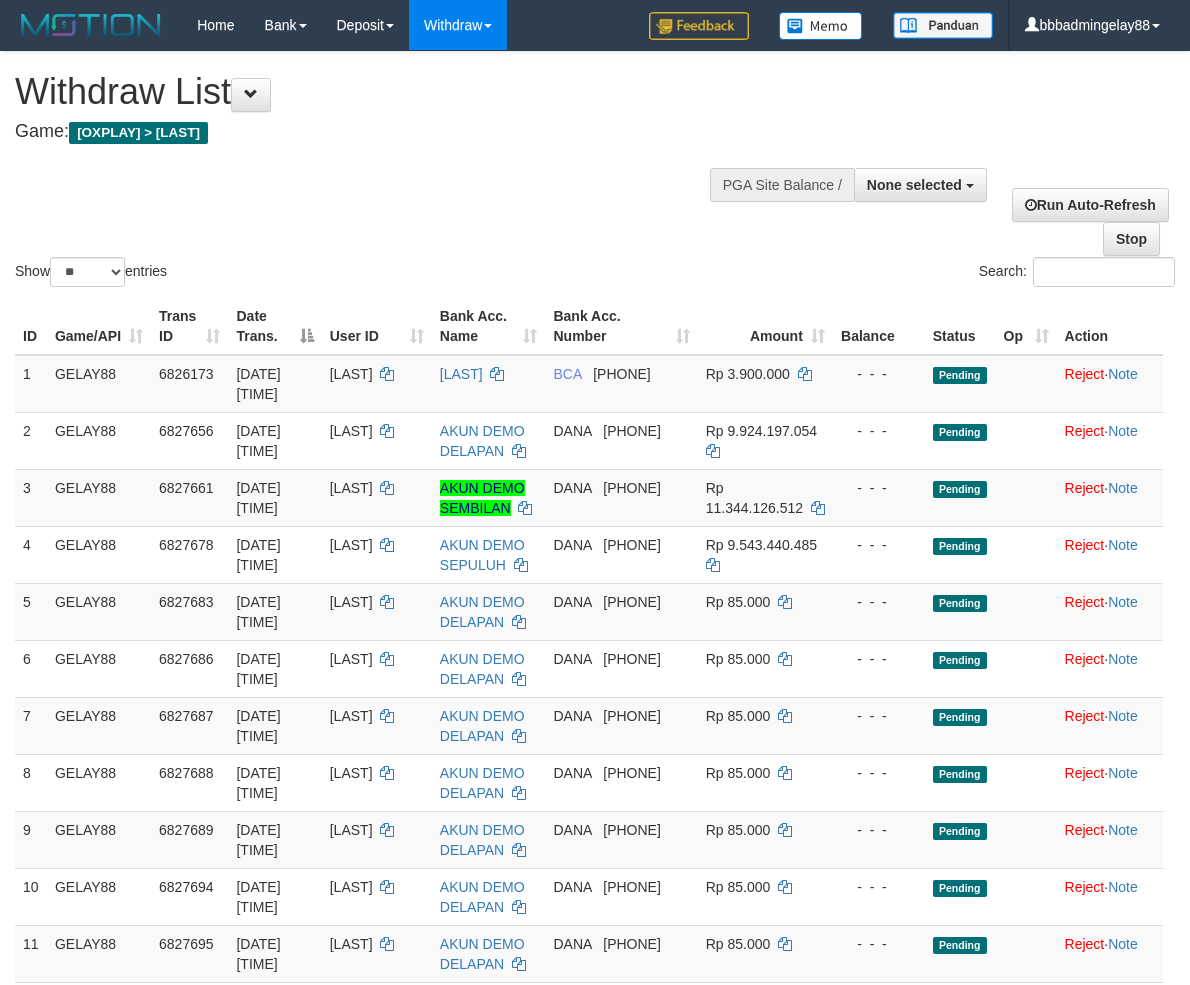 select 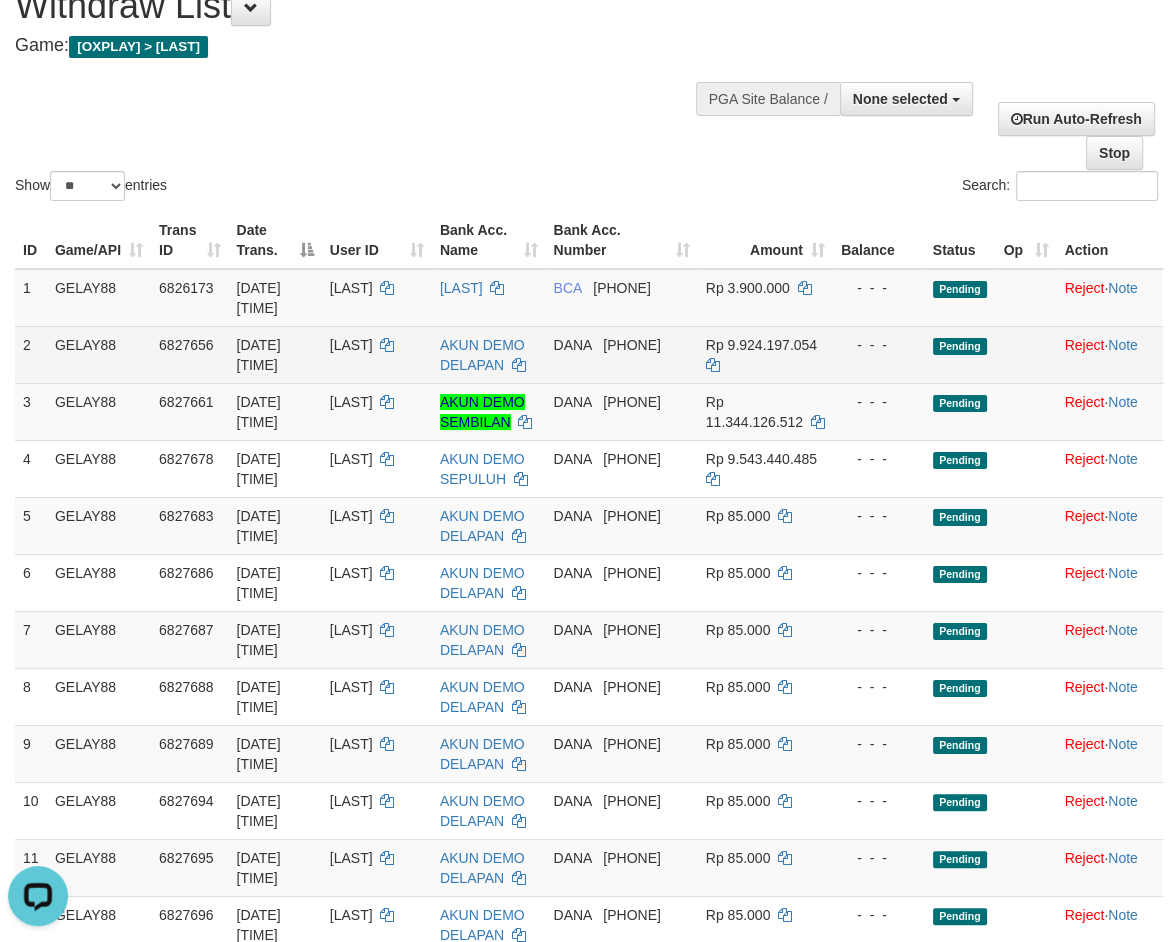 scroll, scrollTop: 0, scrollLeft: 0, axis: both 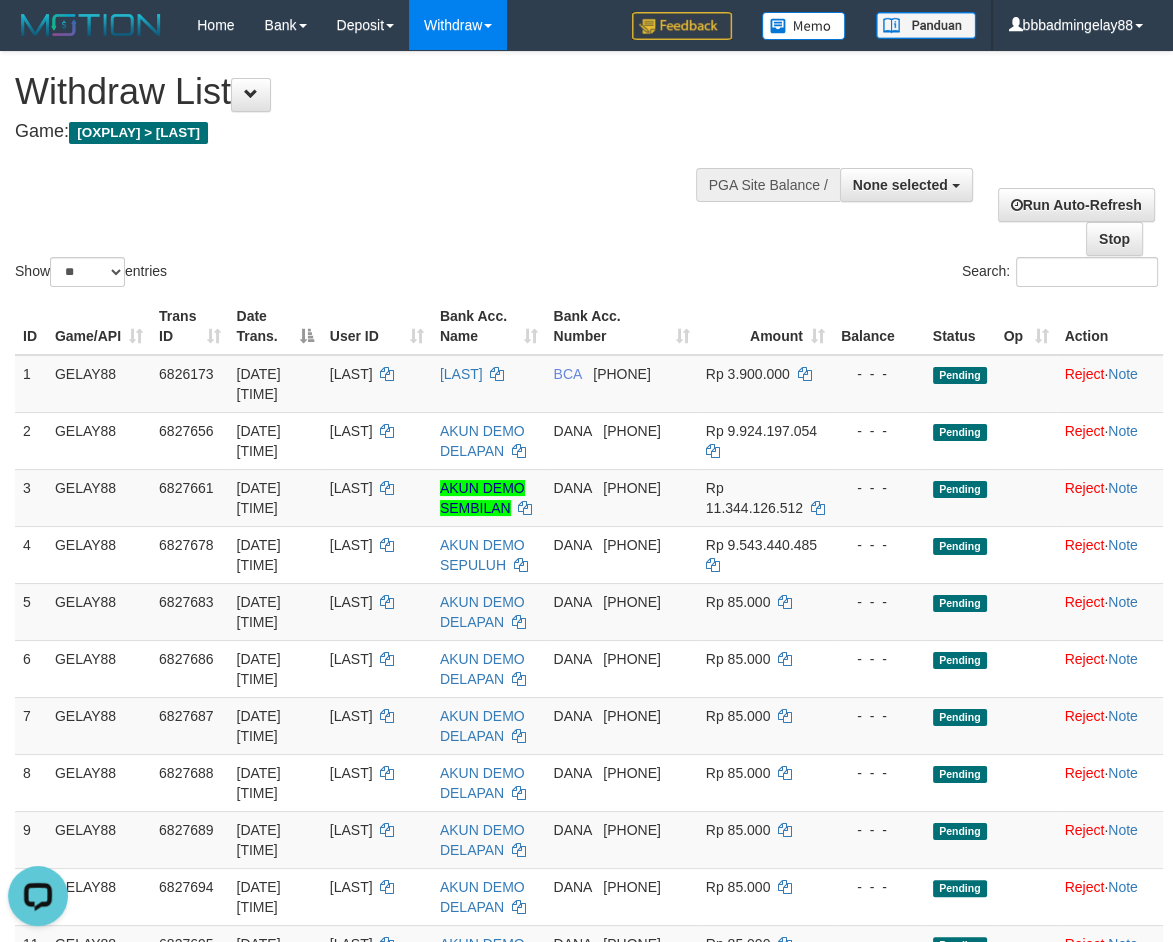 click on "Show  ** ** ** ***  entries Search:" at bounding box center [586, 171] 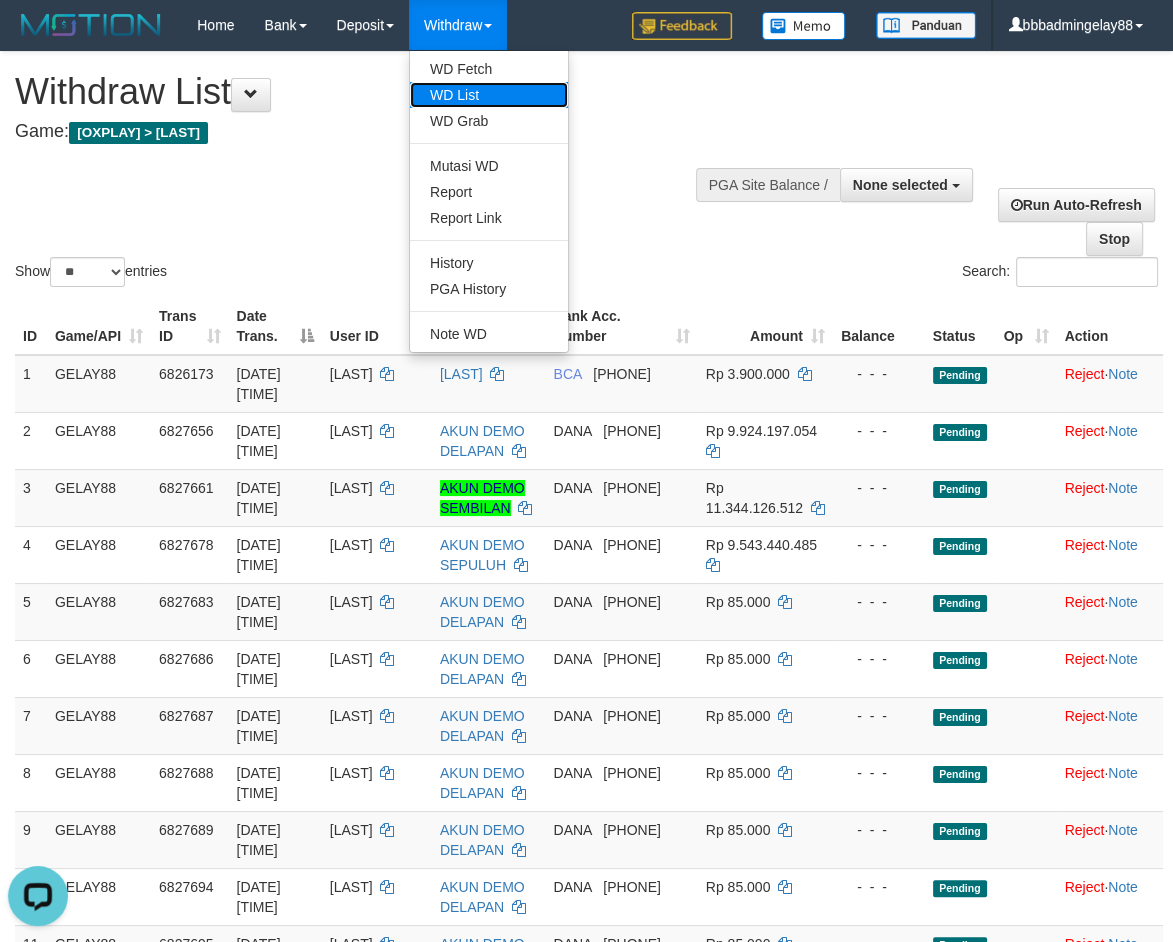 click on "WD List" at bounding box center (489, 95) 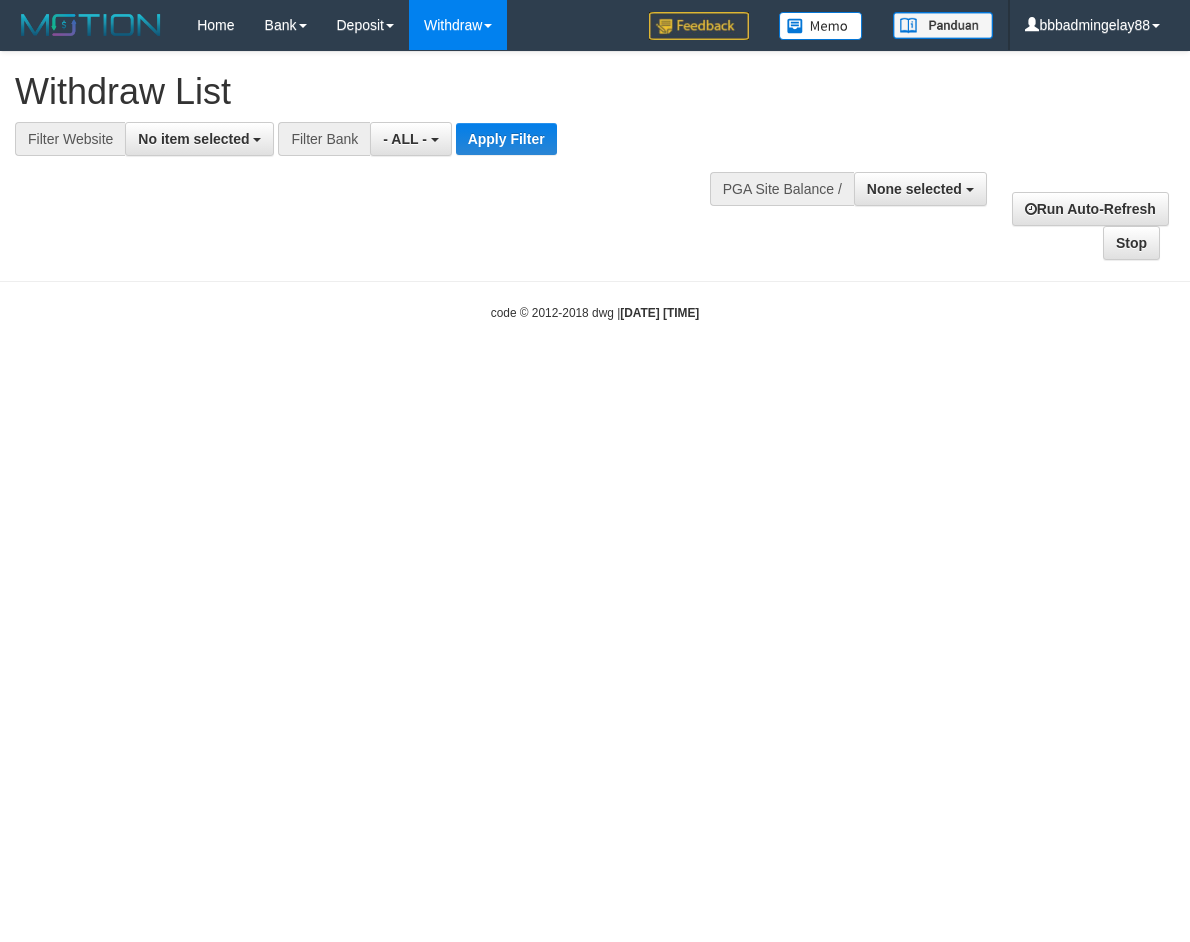 select 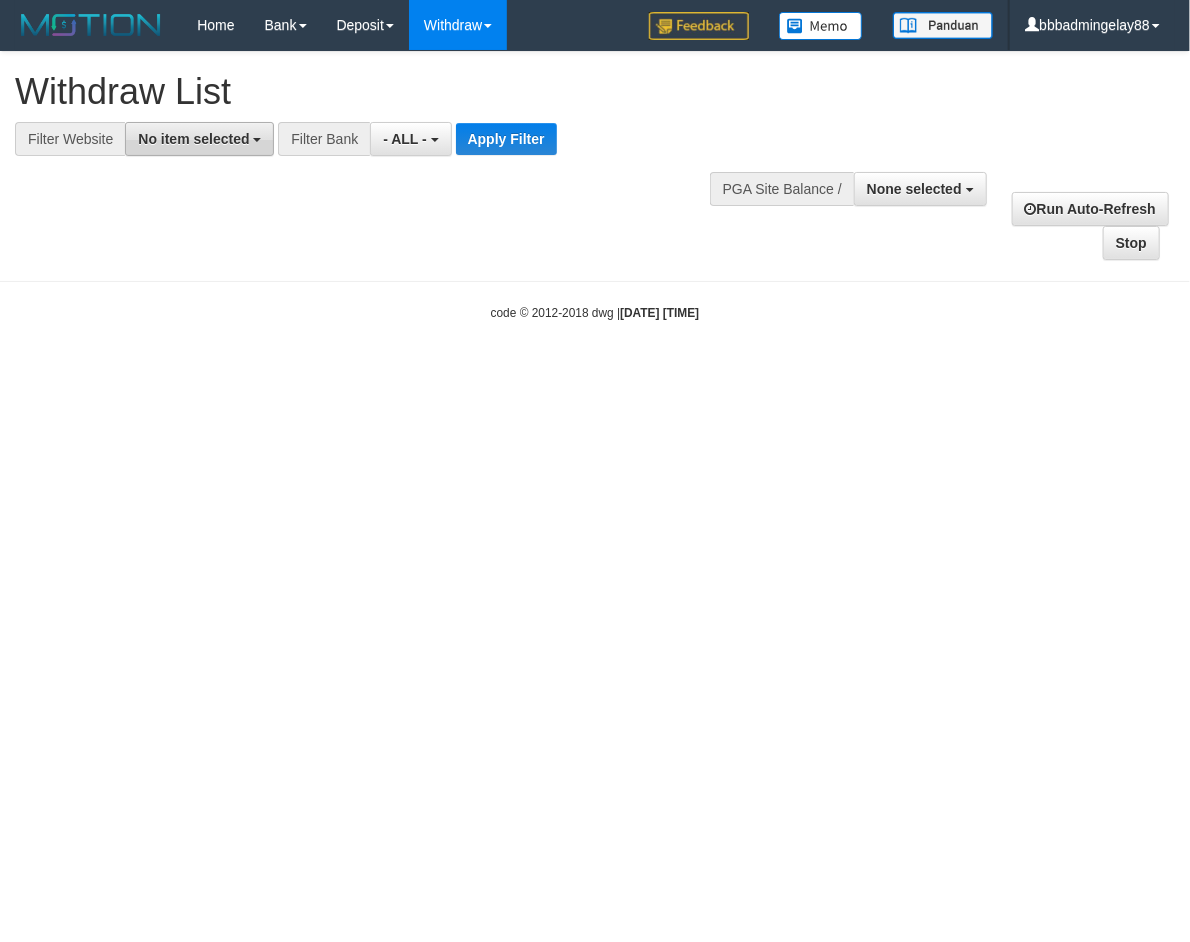 click on "No item selected" at bounding box center (193, 139) 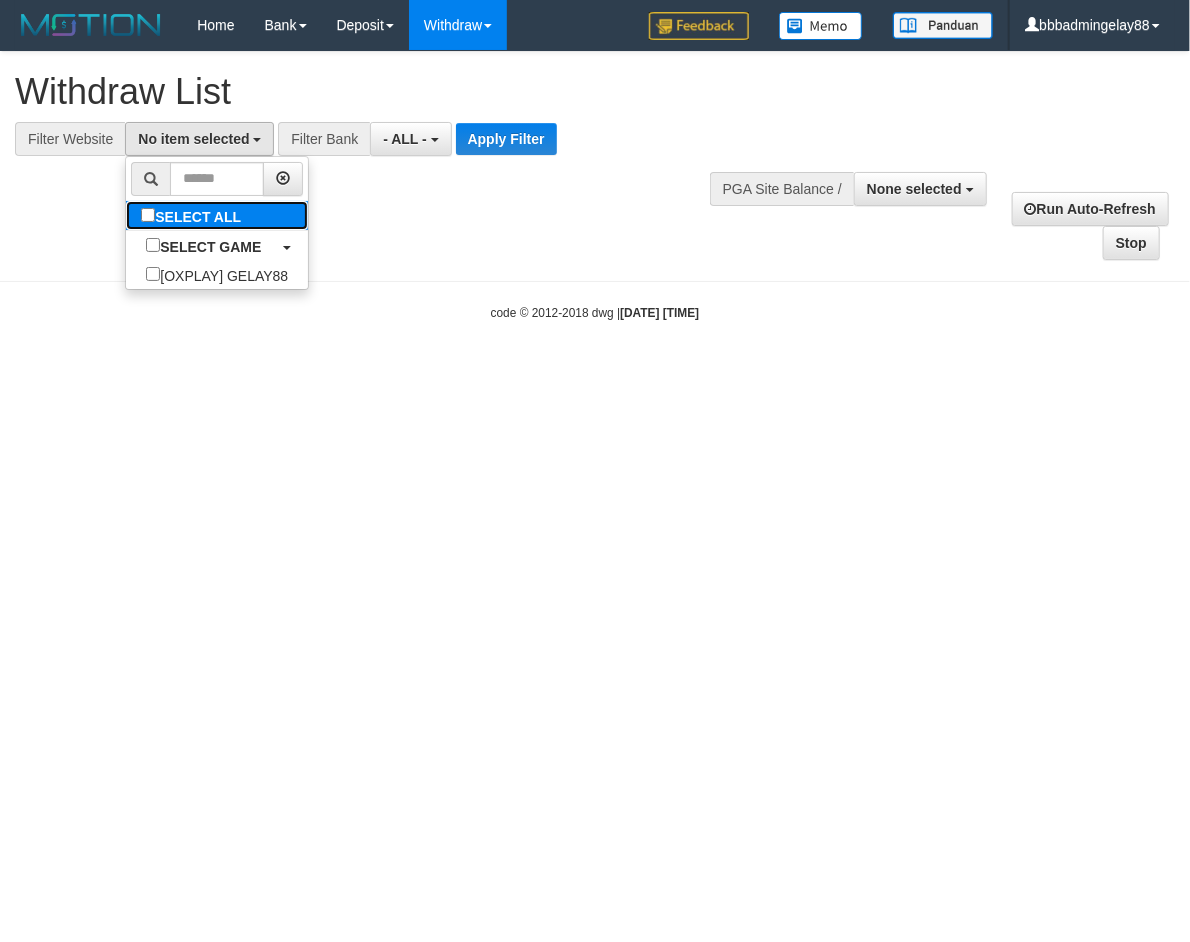 click on "SELECT ALL" at bounding box center (193, 215) 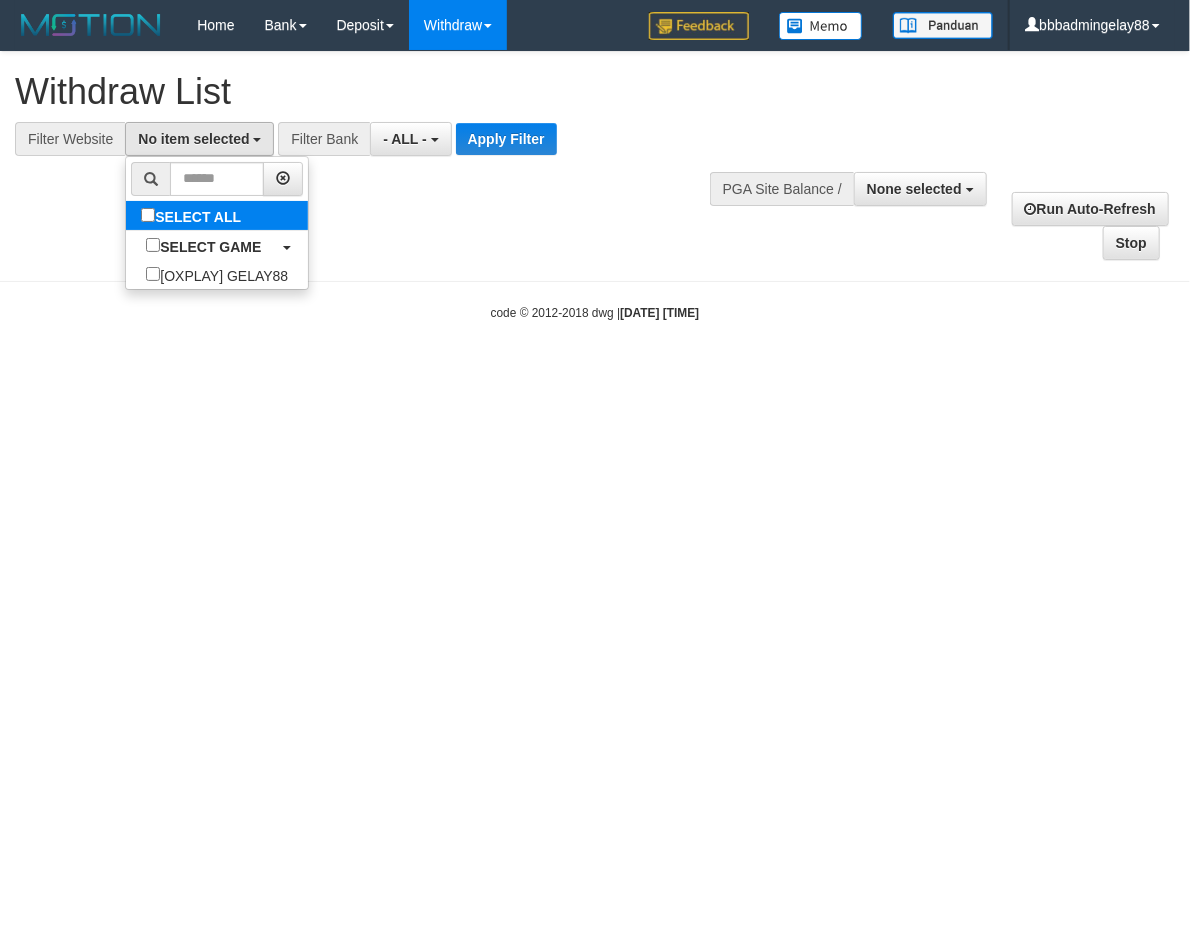 select on "***" 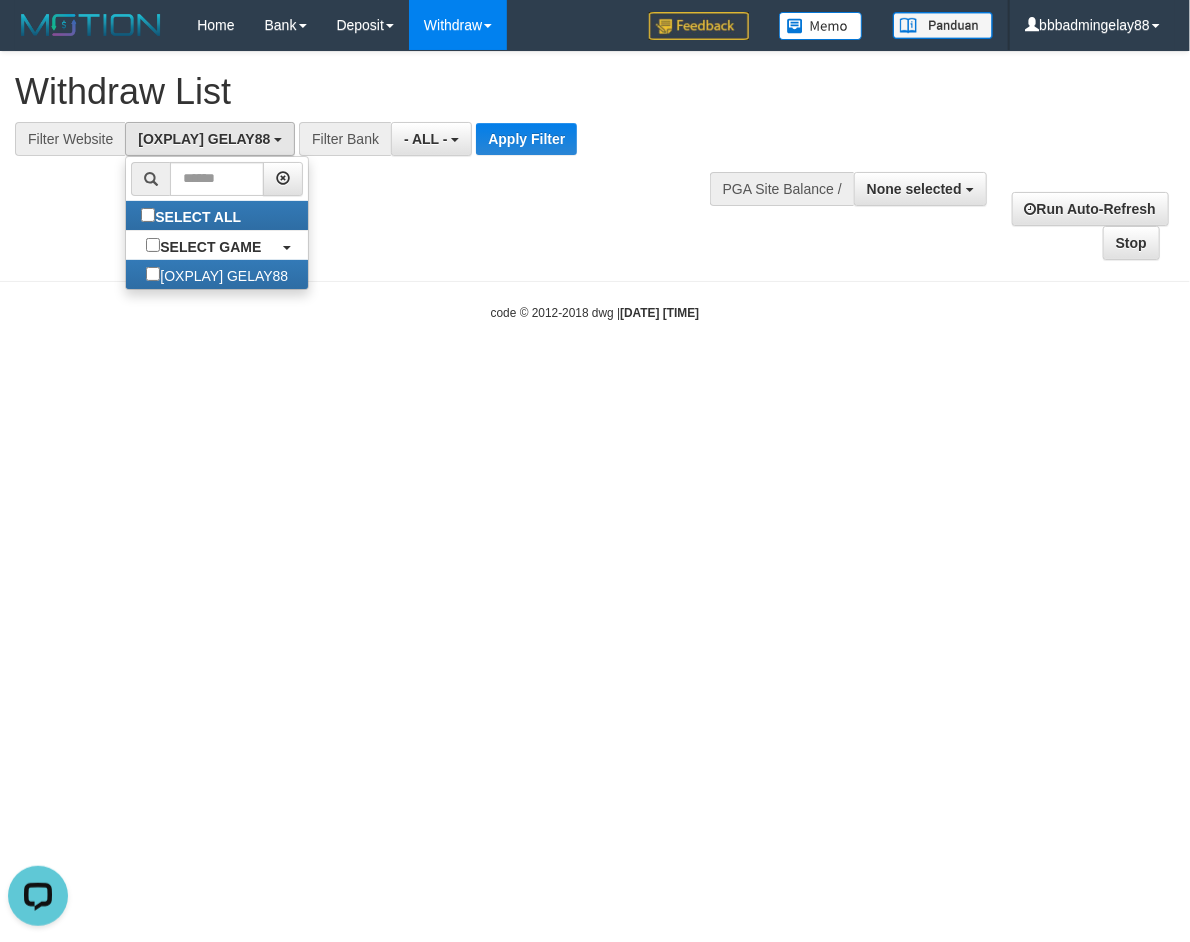 scroll, scrollTop: 0, scrollLeft: 0, axis: both 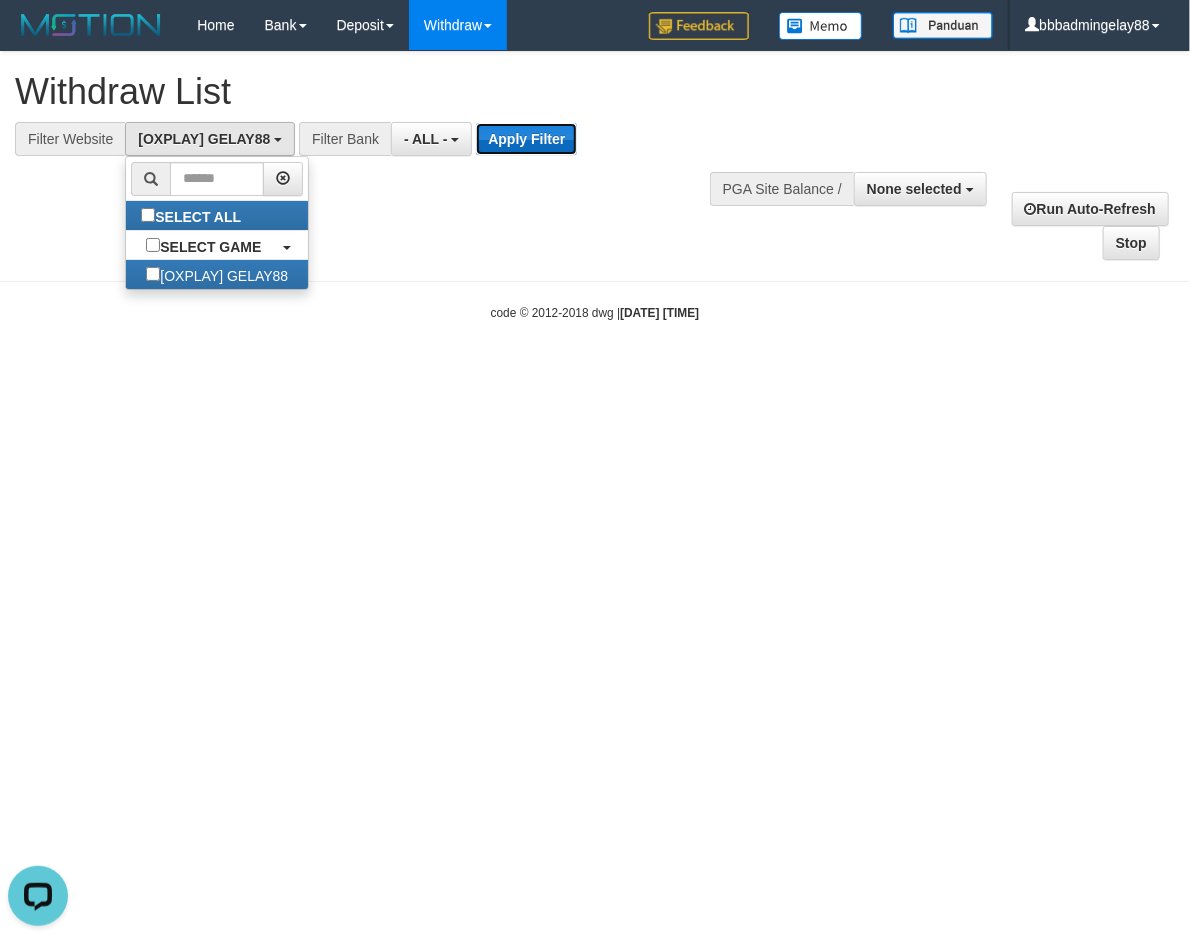 click on "Apply Filter" at bounding box center (526, 139) 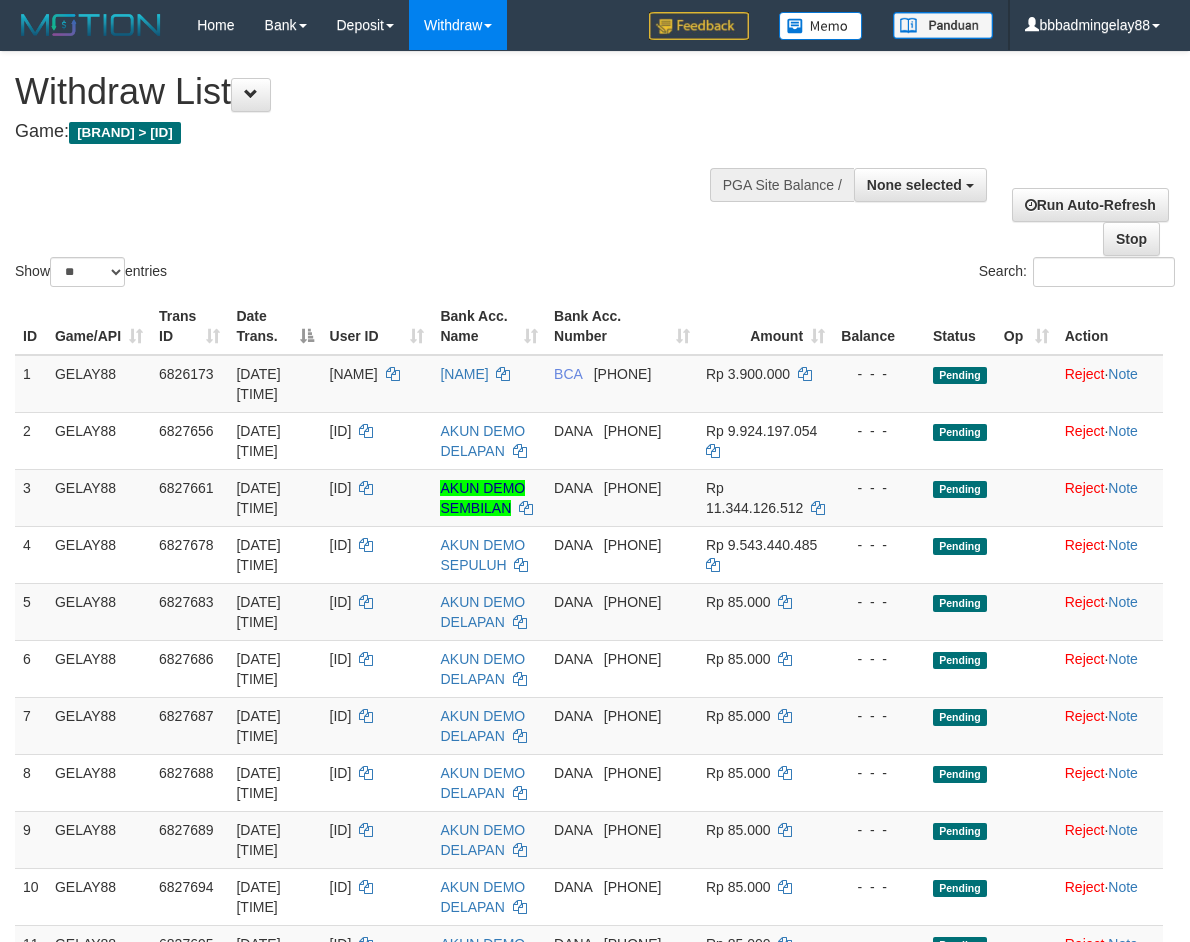 select 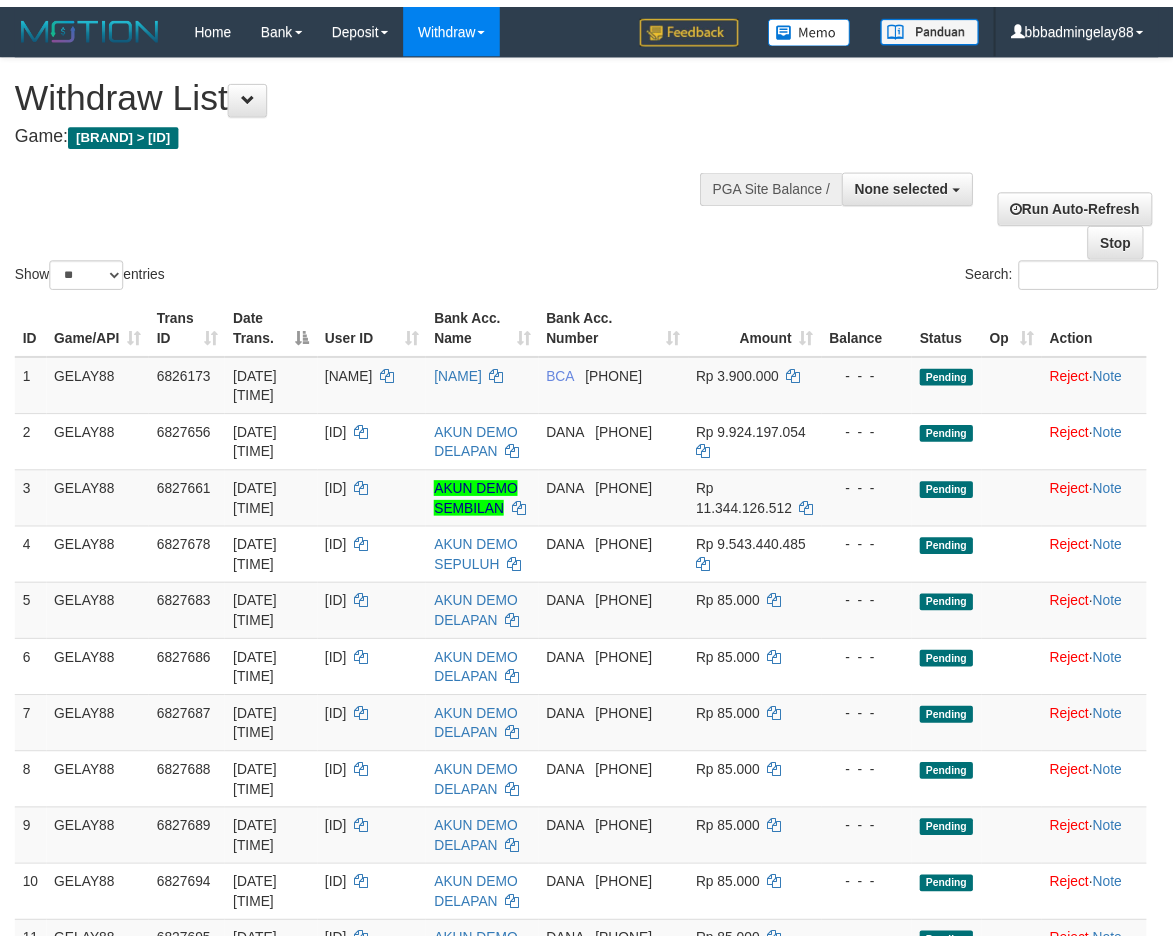 scroll, scrollTop: 0, scrollLeft: 0, axis: both 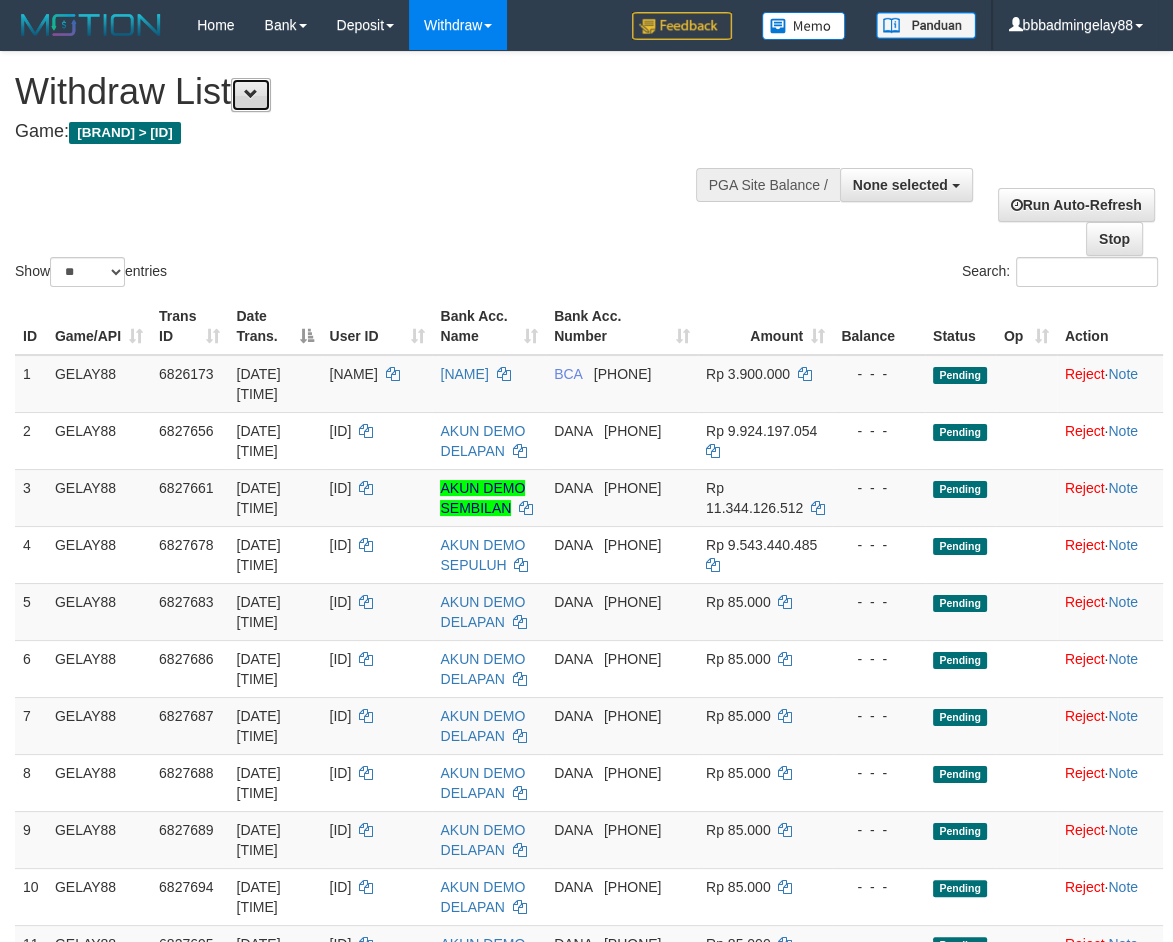 click at bounding box center (251, 95) 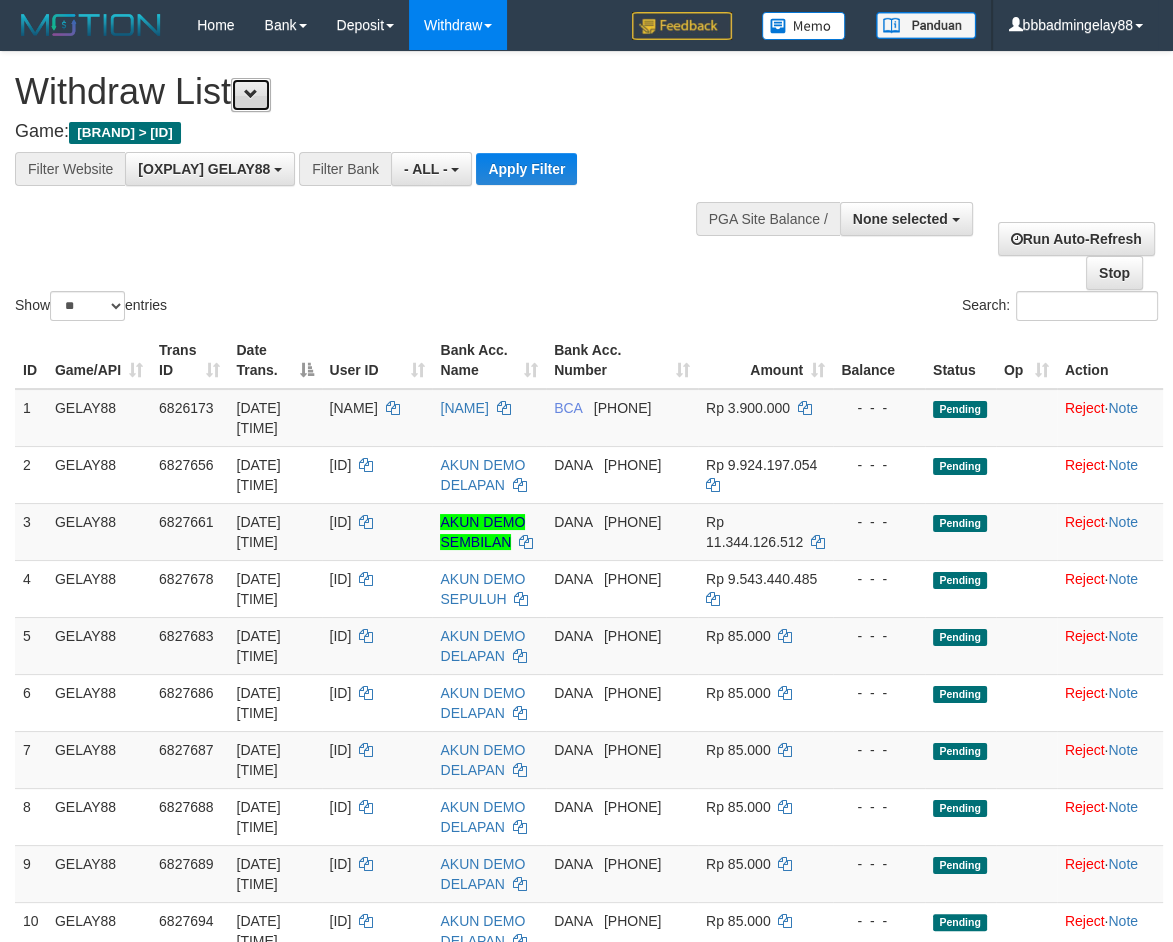 scroll, scrollTop: 17, scrollLeft: 0, axis: vertical 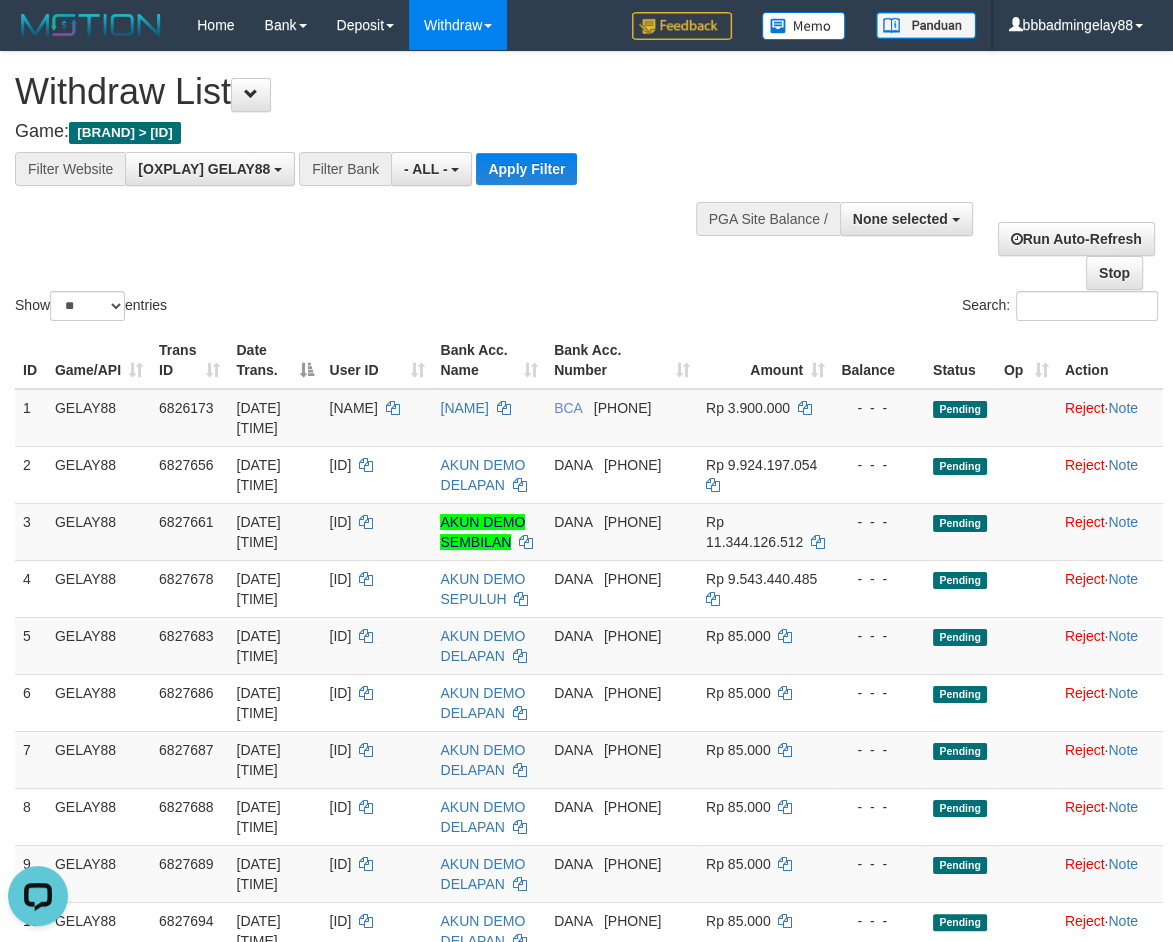 click on "Show  ** ** ** ***  entries Search:" at bounding box center [586, 188] 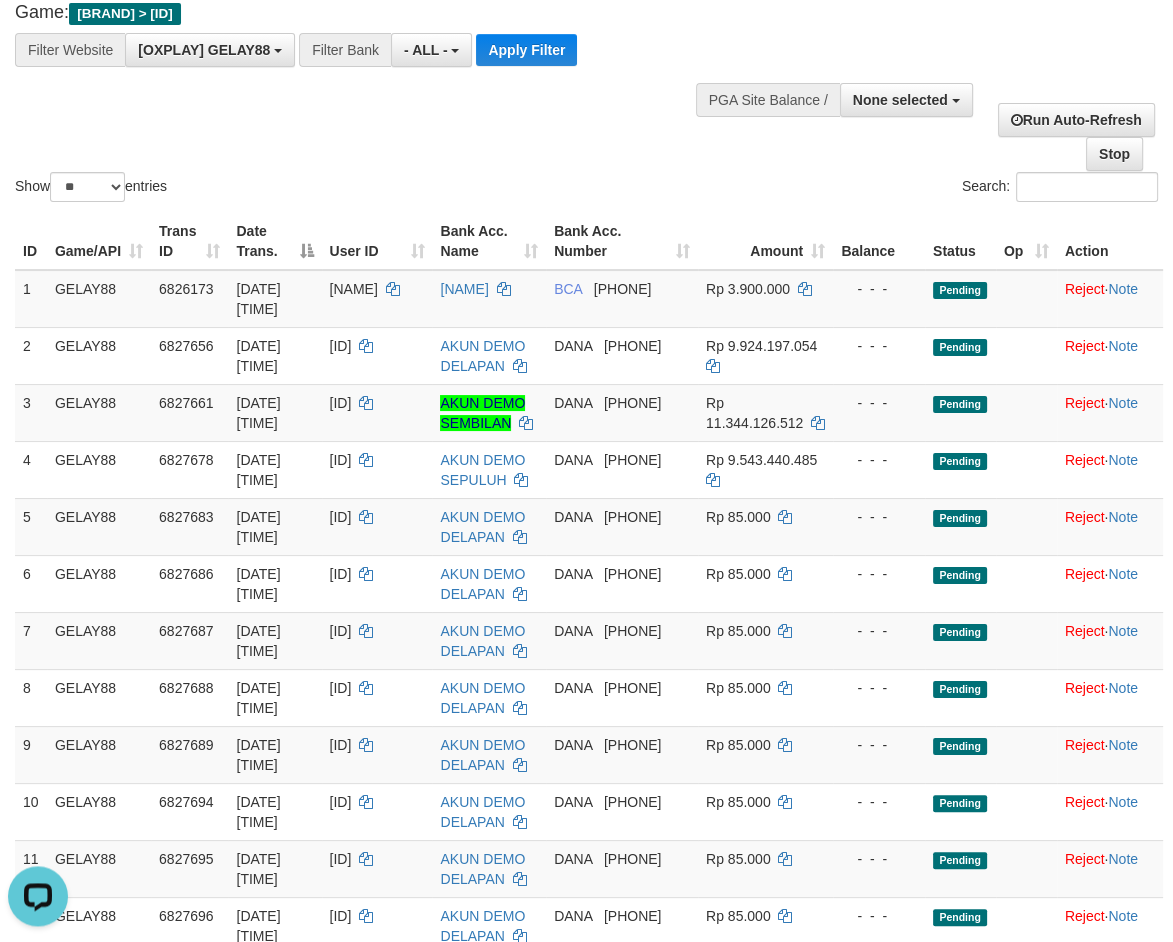 scroll, scrollTop: 0, scrollLeft: 0, axis: both 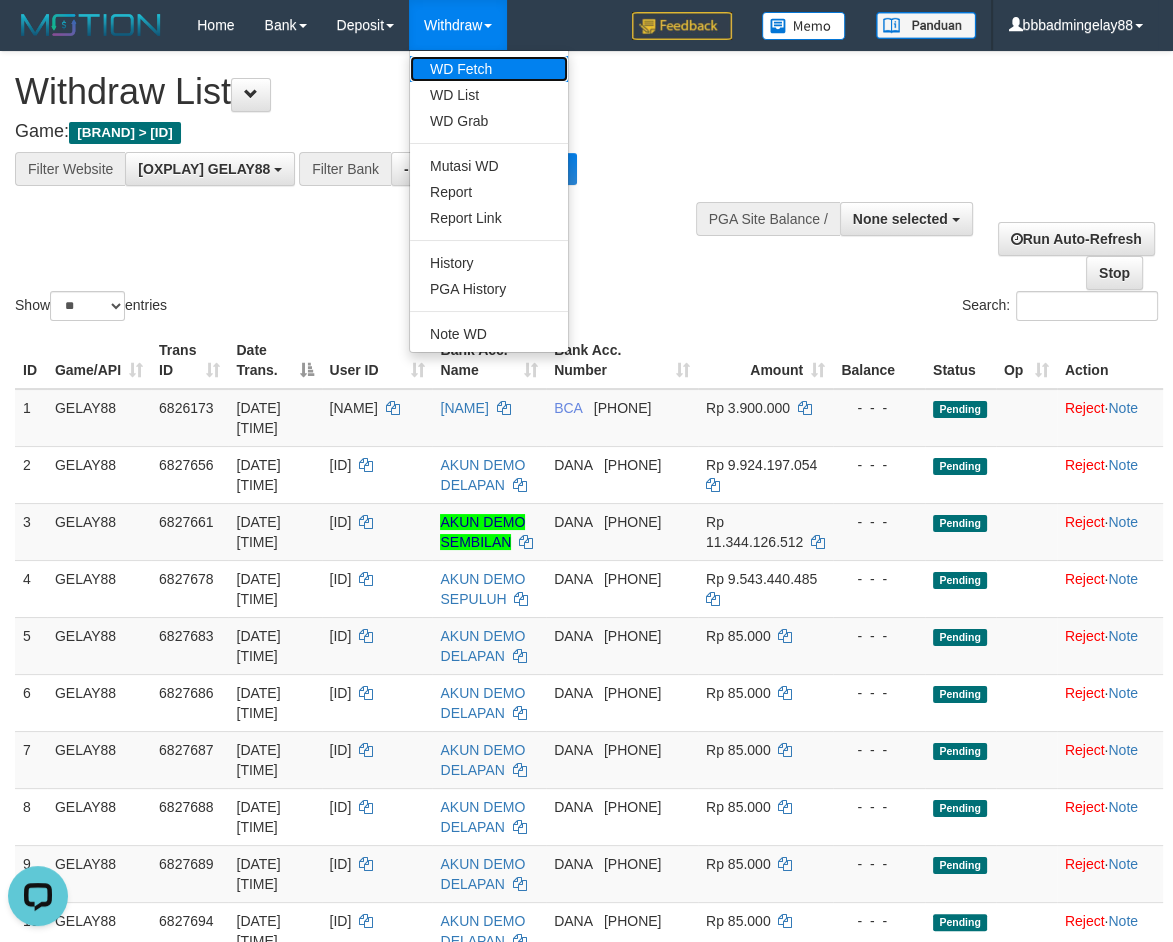 click on "WD Fetch" at bounding box center (489, 69) 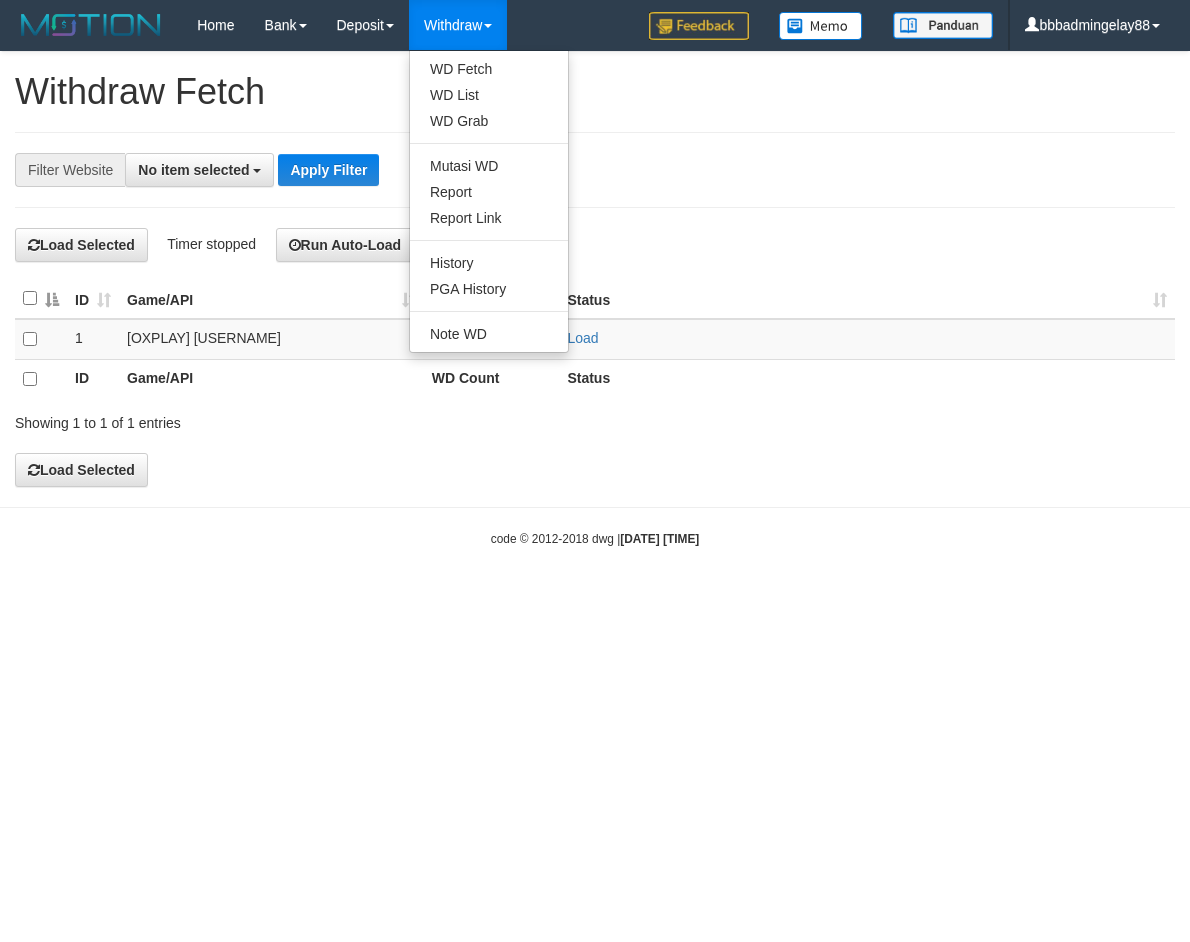 scroll, scrollTop: 0, scrollLeft: 0, axis: both 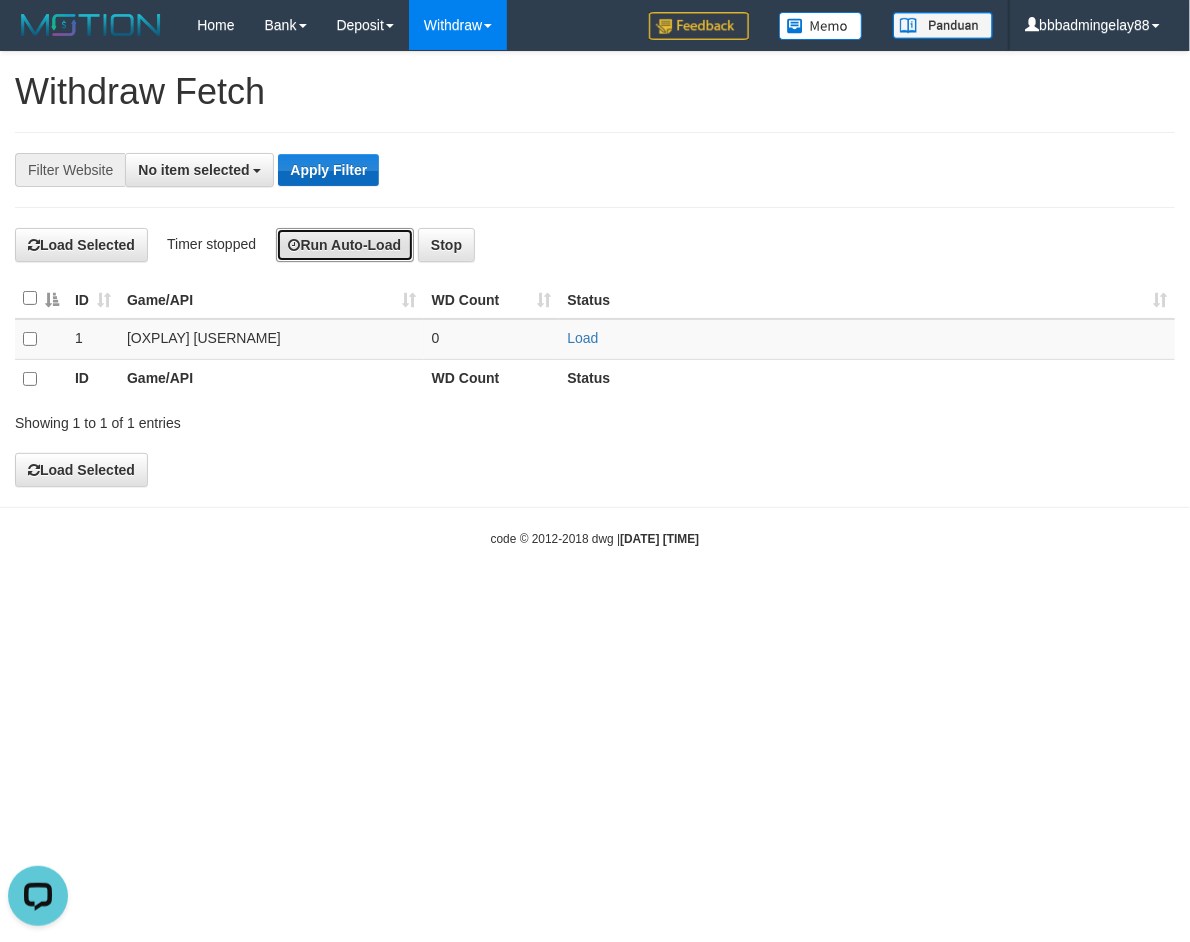 drag, startPoint x: 372, startPoint y: 247, endPoint x: 340, endPoint y: 180, distance: 74.24958 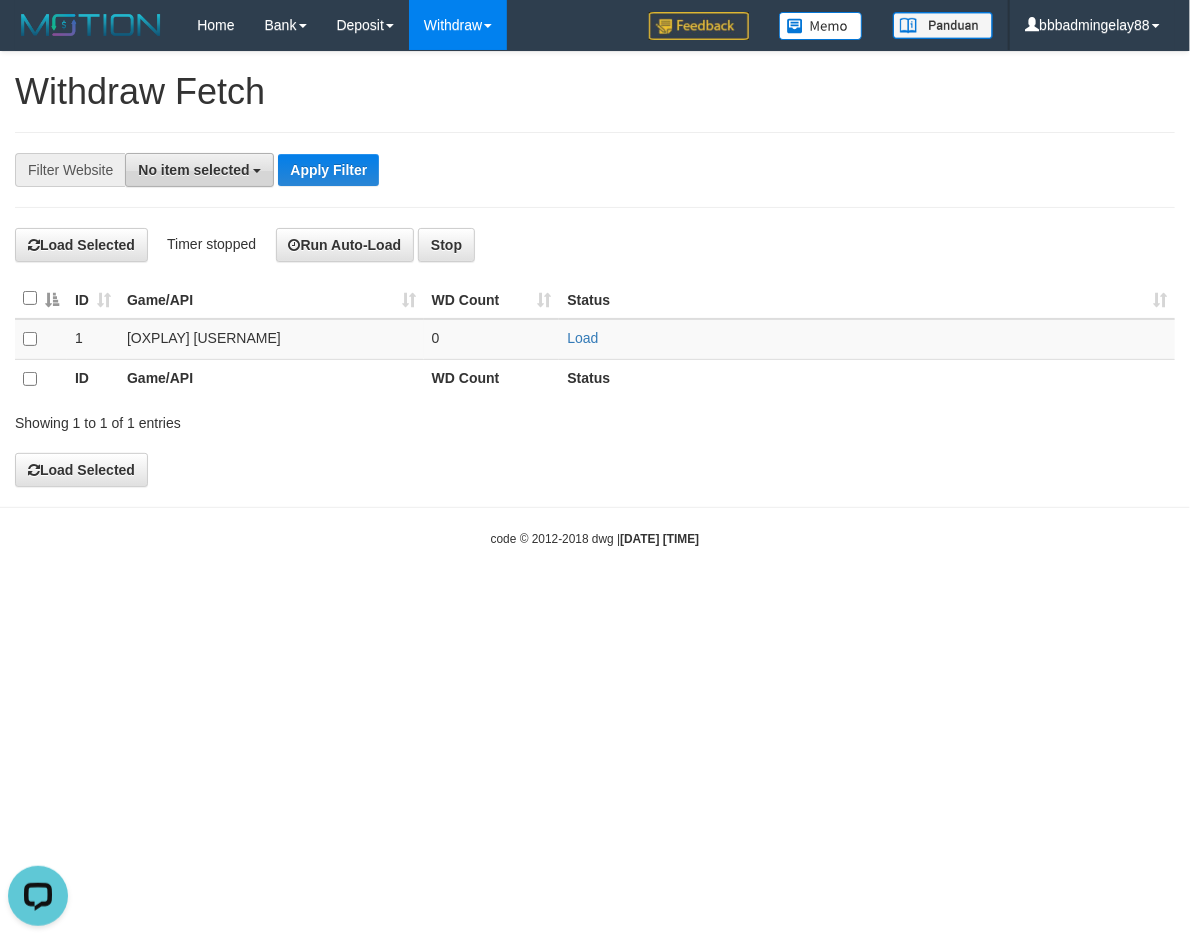 click on "No item selected" at bounding box center [193, 170] 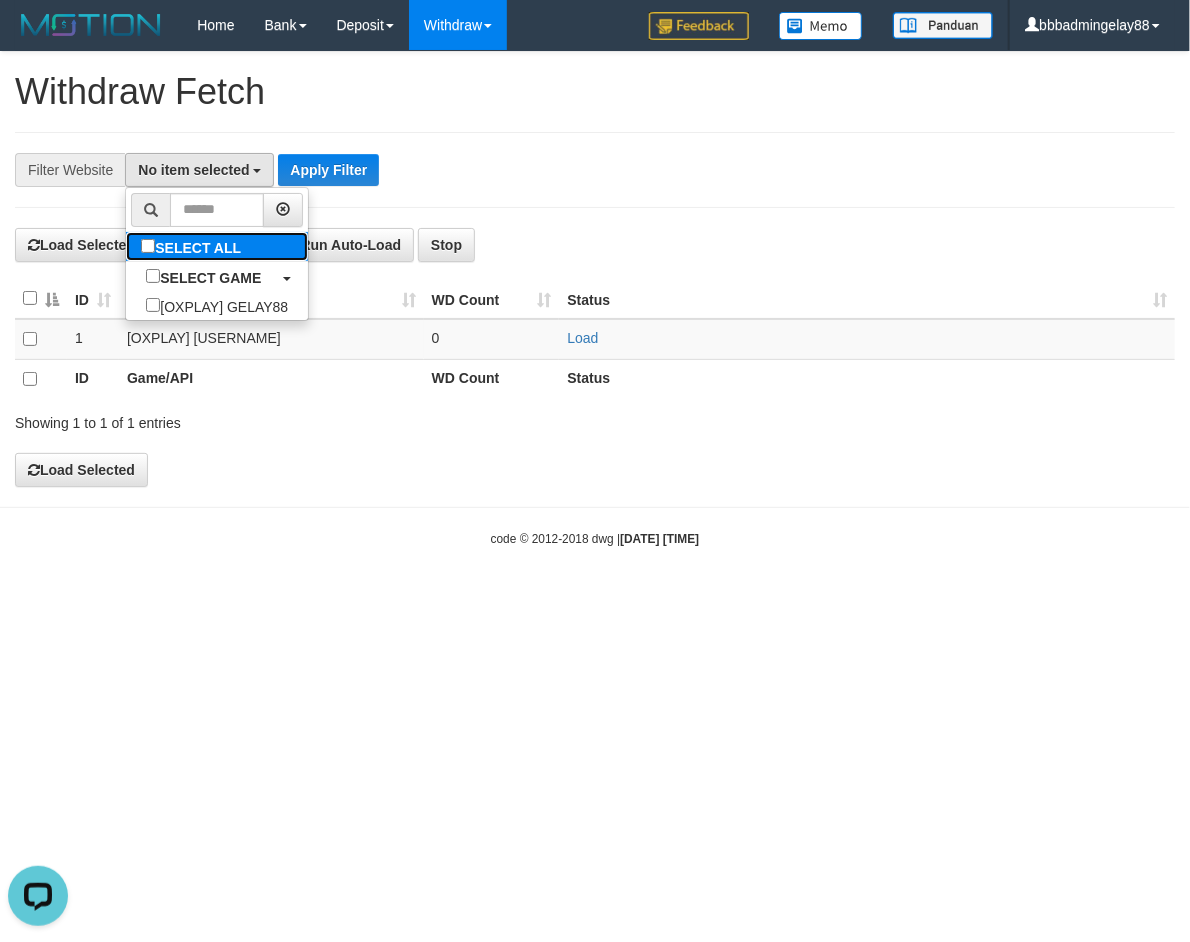 click on "SELECT ALL" at bounding box center (193, 246) 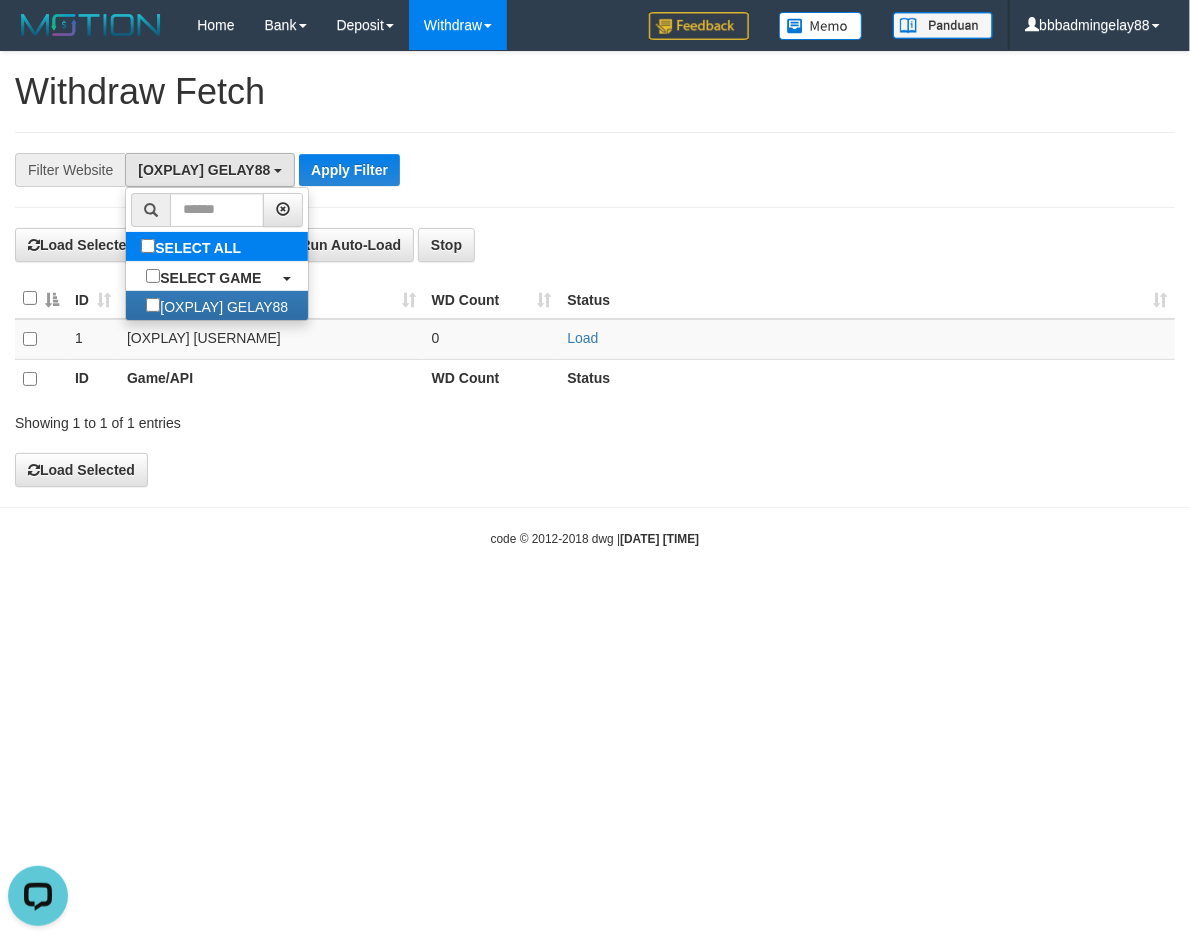 select on "***" 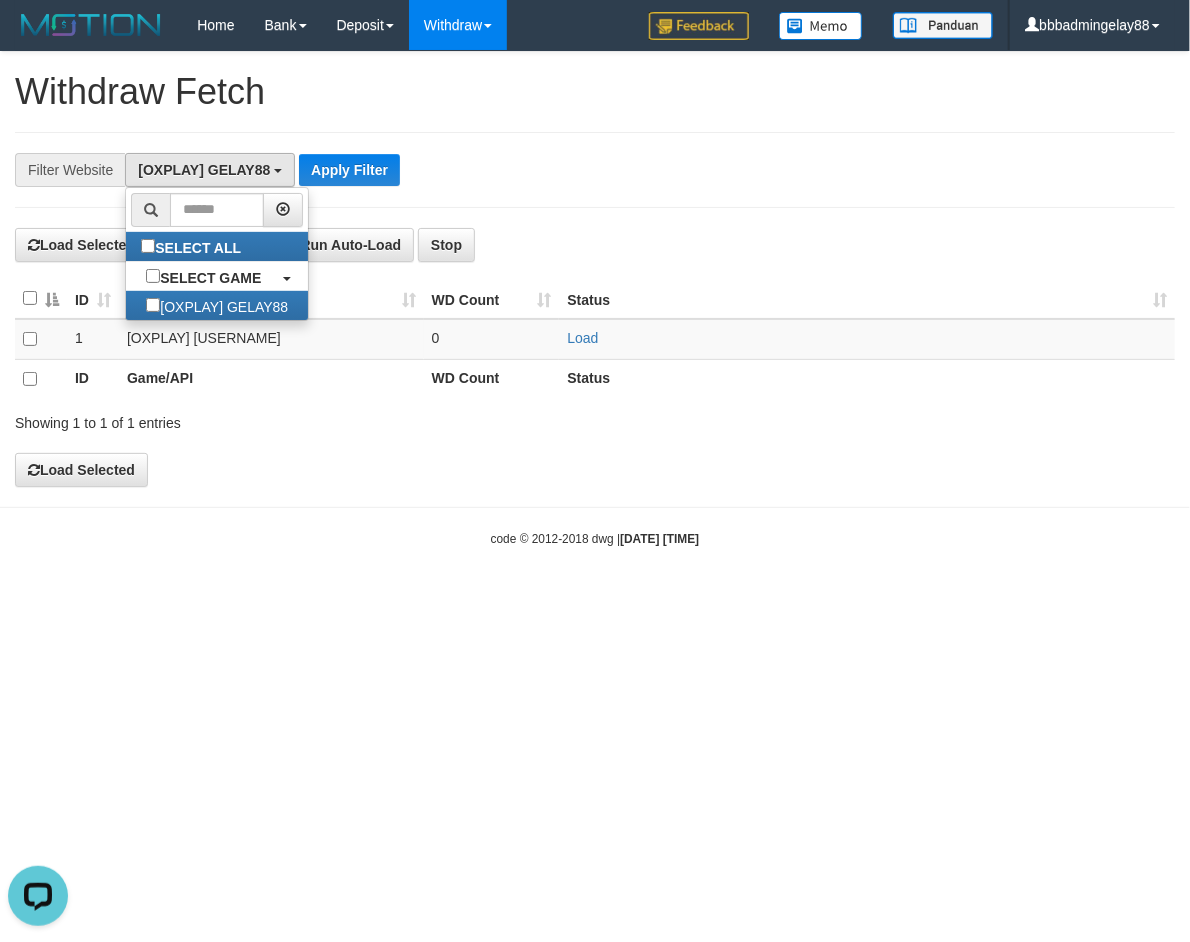 click on "**********" at bounding box center [595, 170] 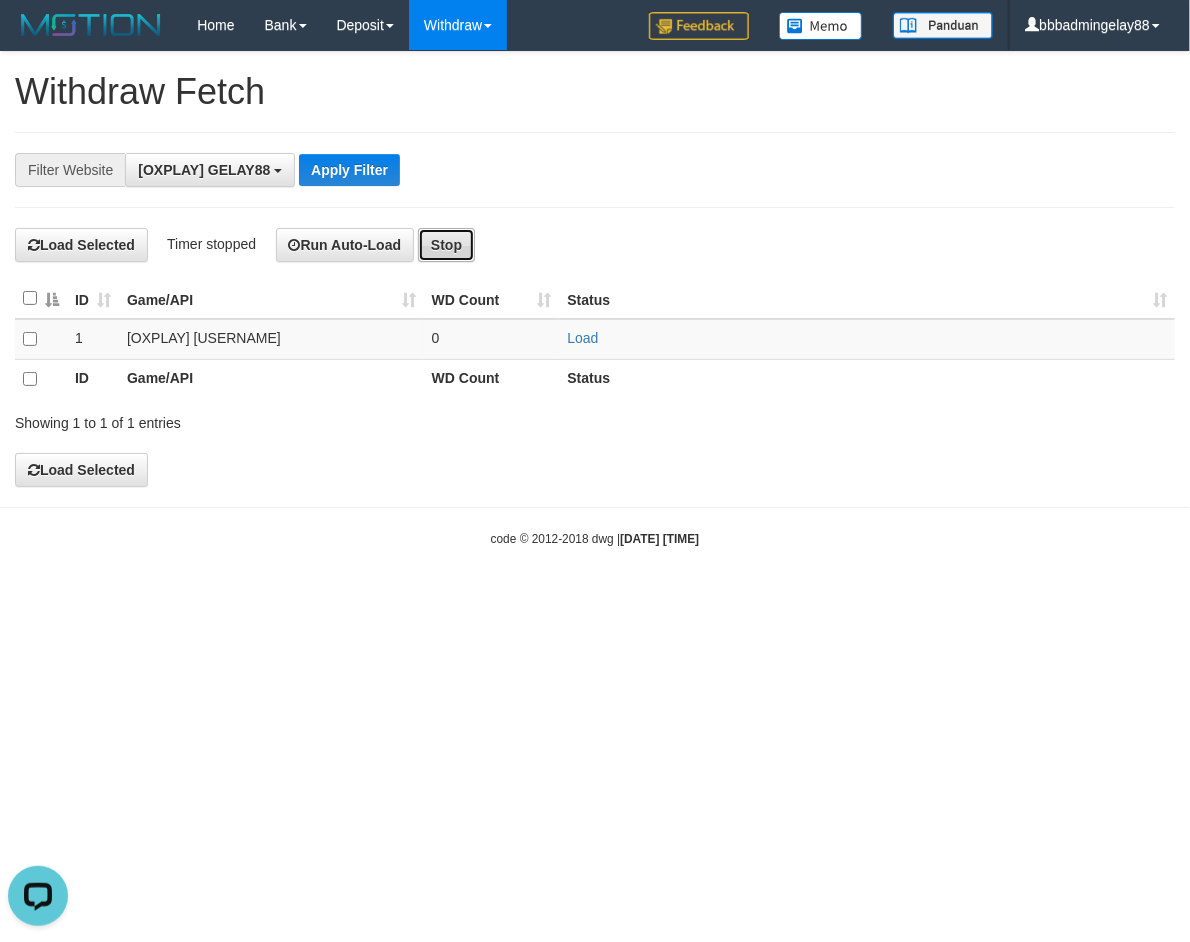 click on "Stop" at bounding box center (446, 245) 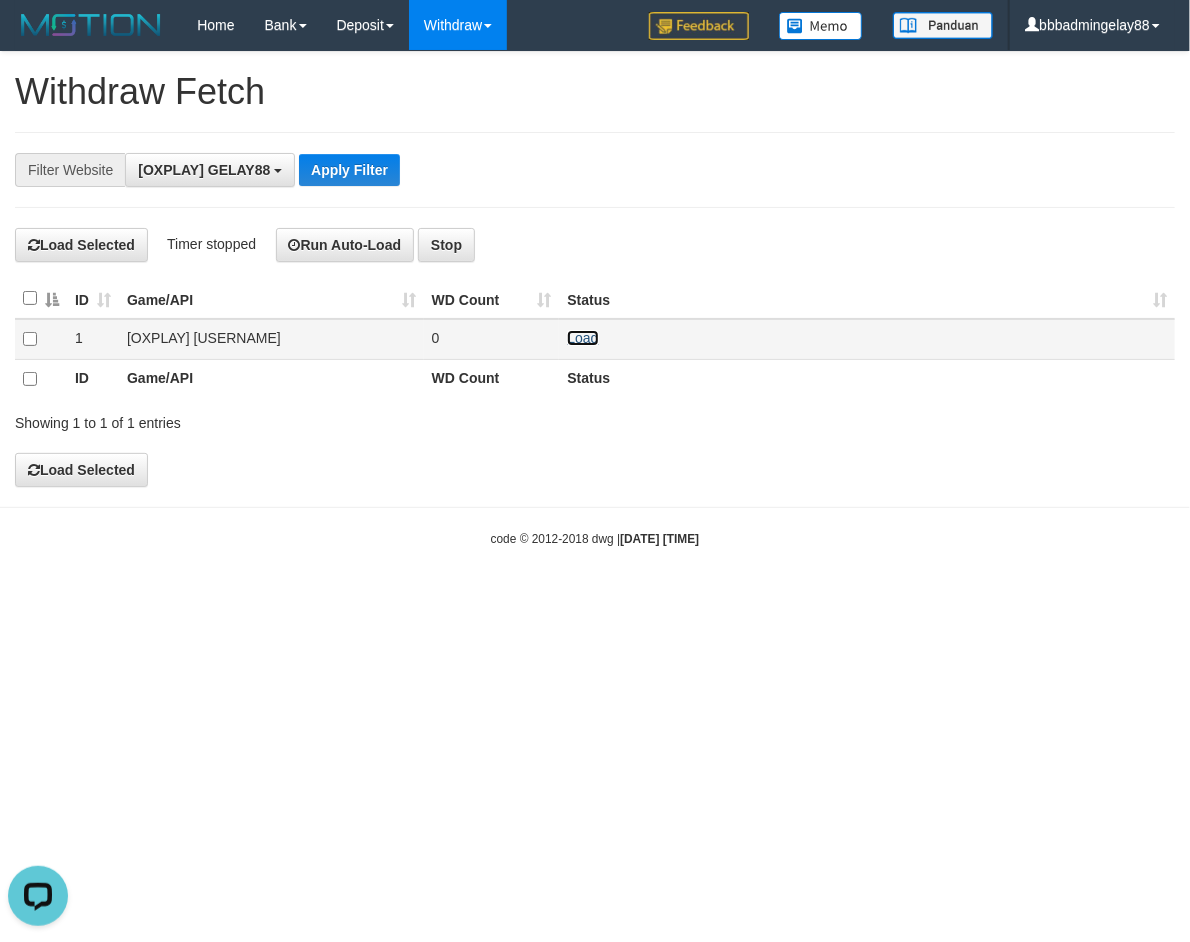 click on "Load" at bounding box center (582, 338) 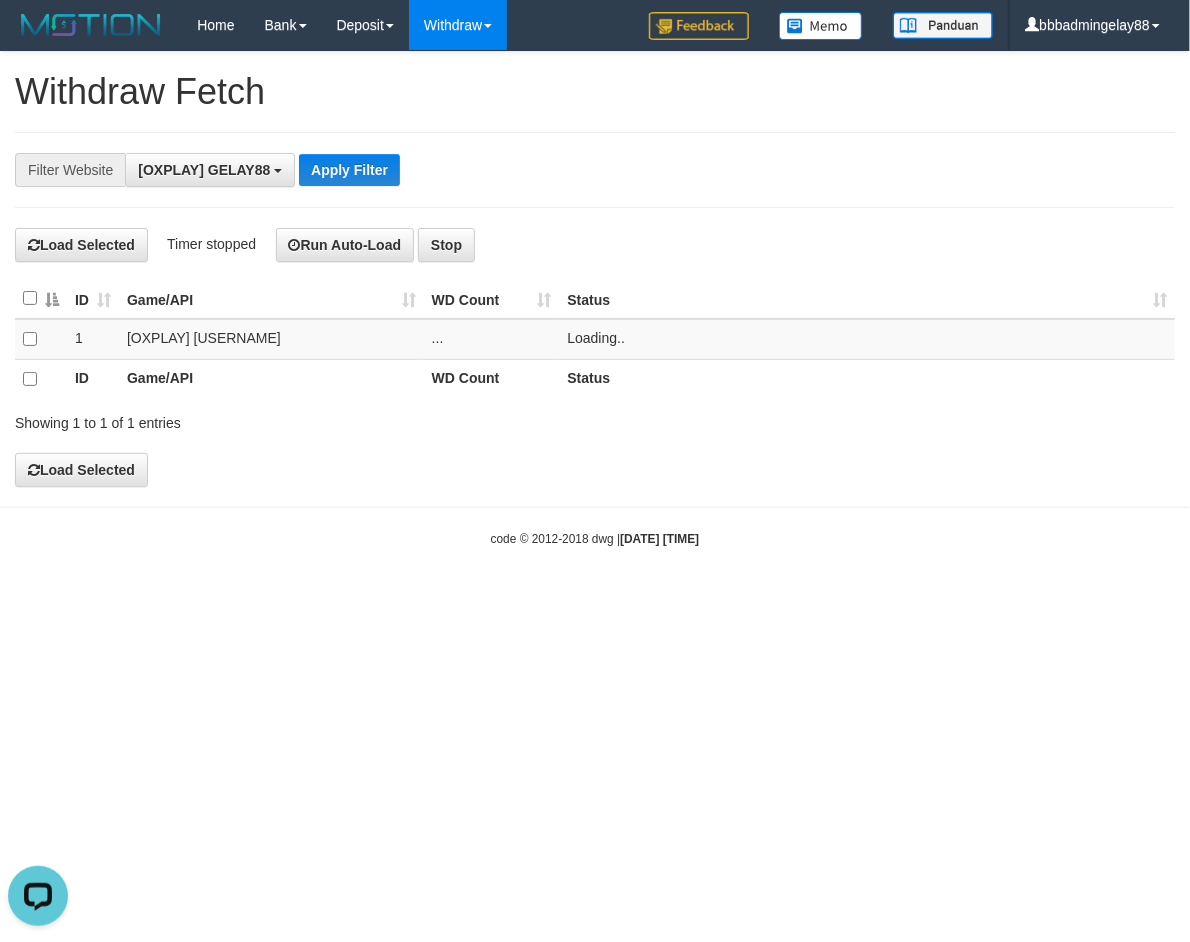 click on "**********" at bounding box center [595, 170] 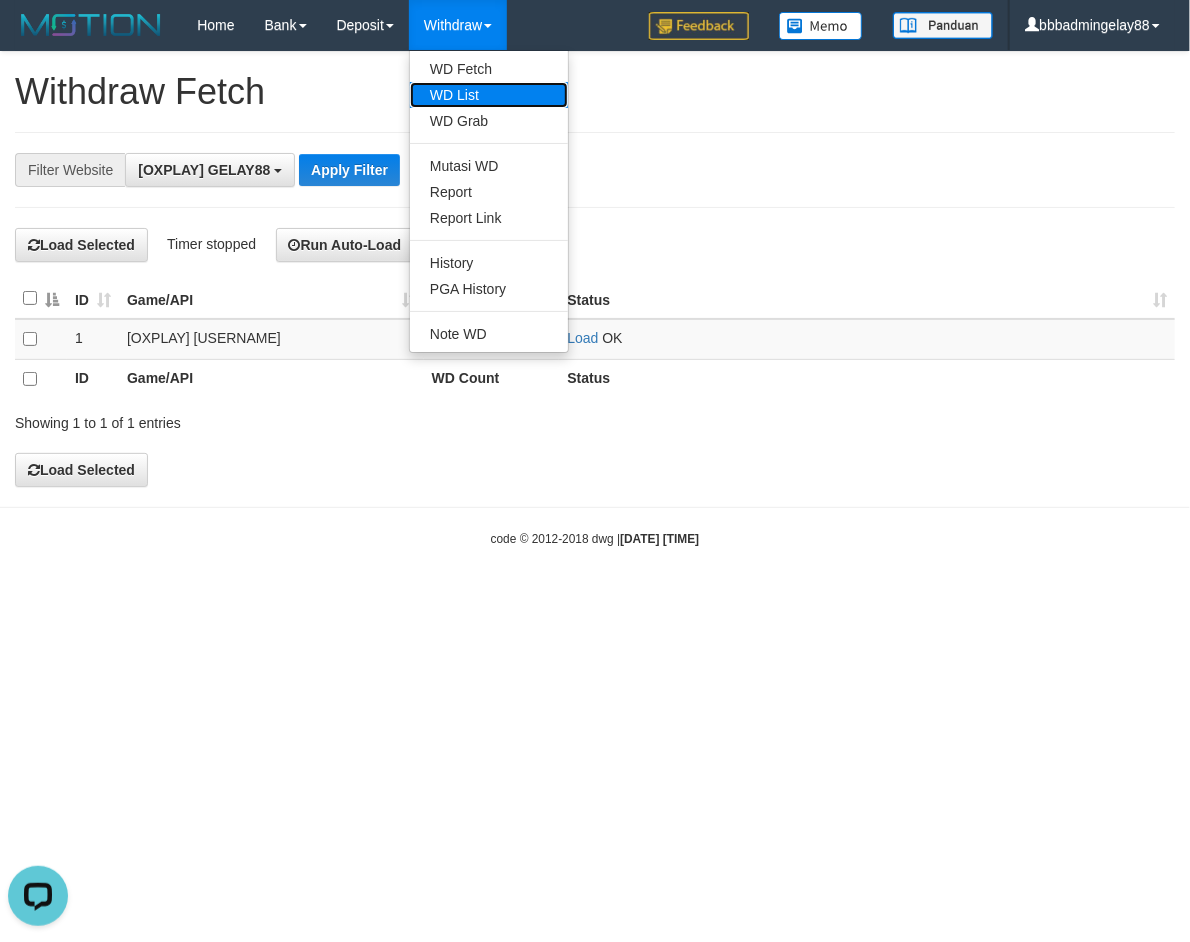 click on "WD List" at bounding box center [489, 95] 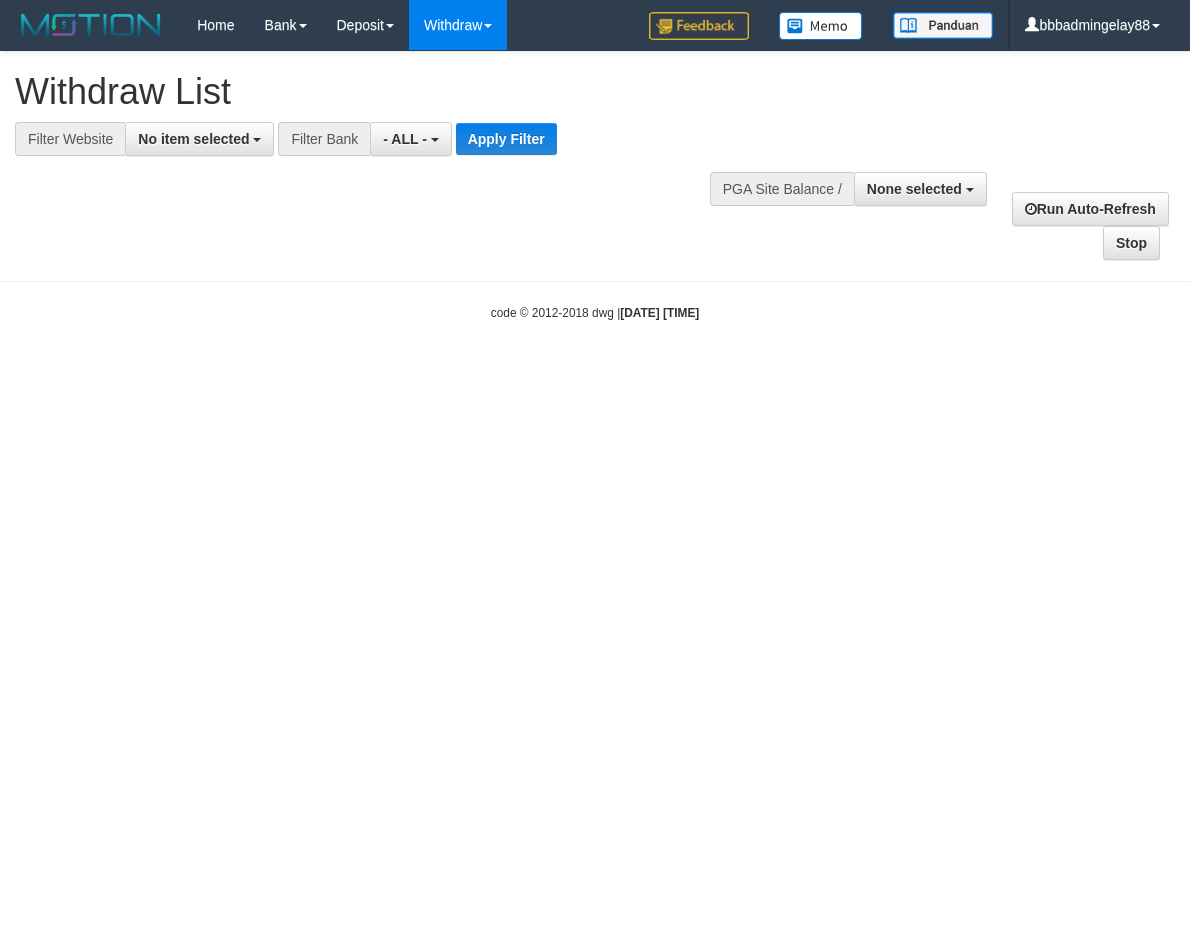 select 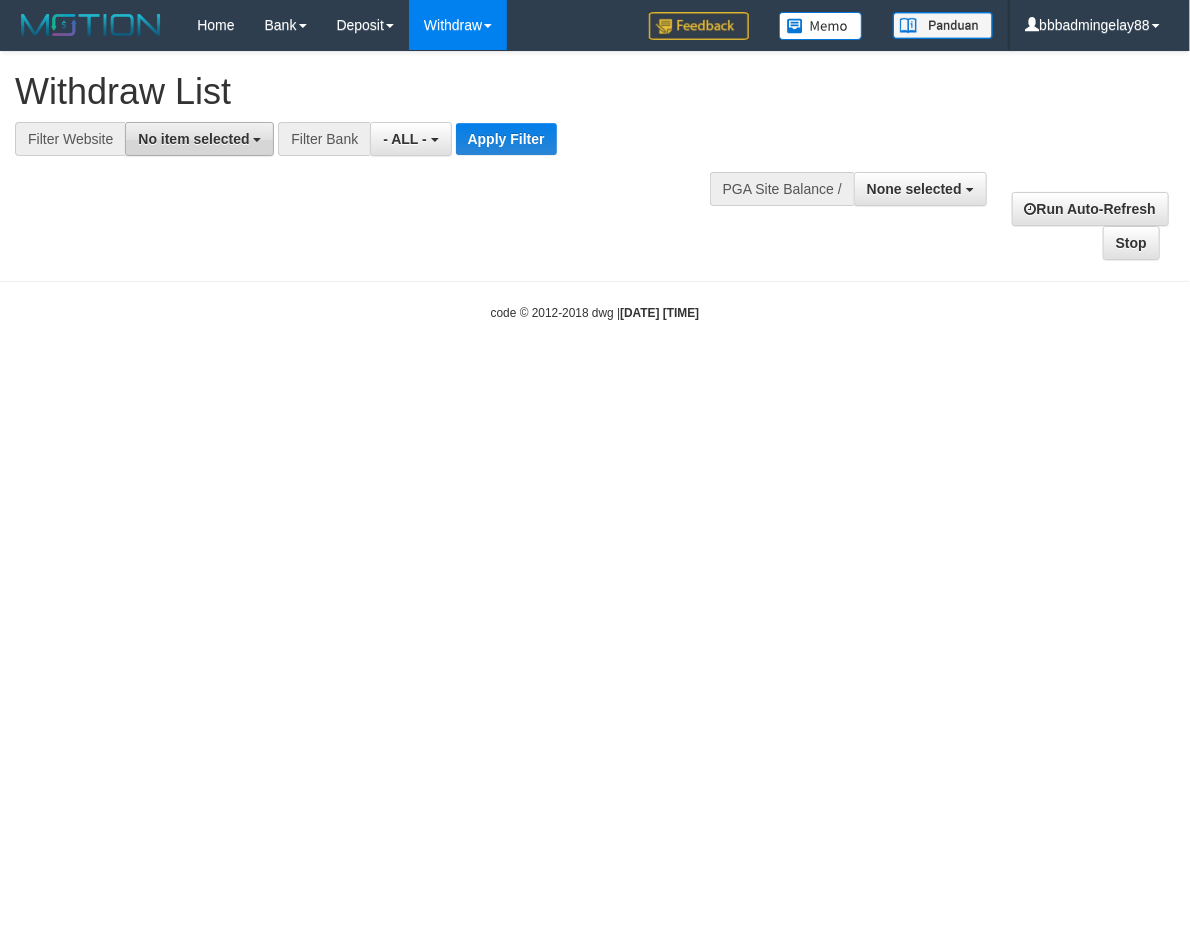 click on "No item selected" at bounding box center [199, 139] 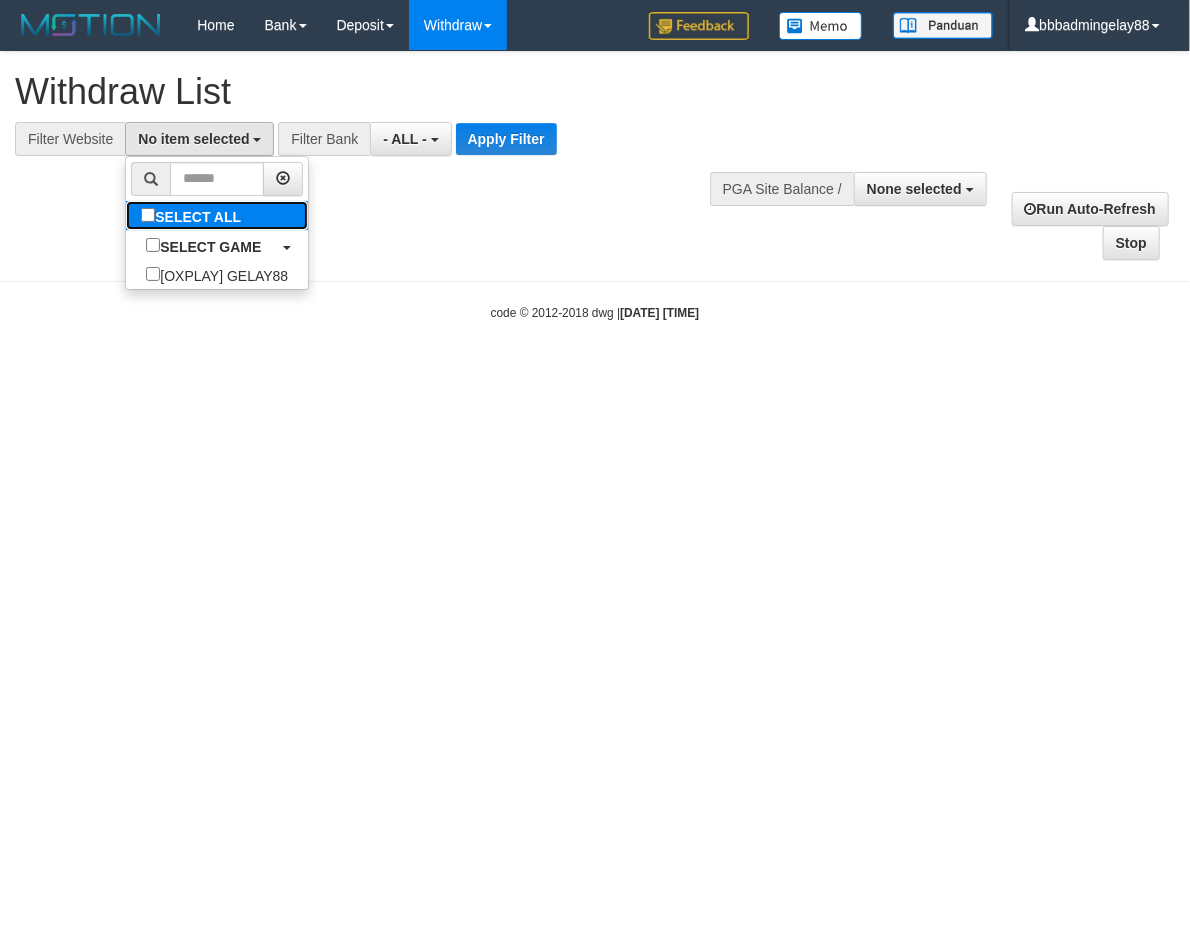 click on "SELECT ALL" at bounding box center [193, 215] 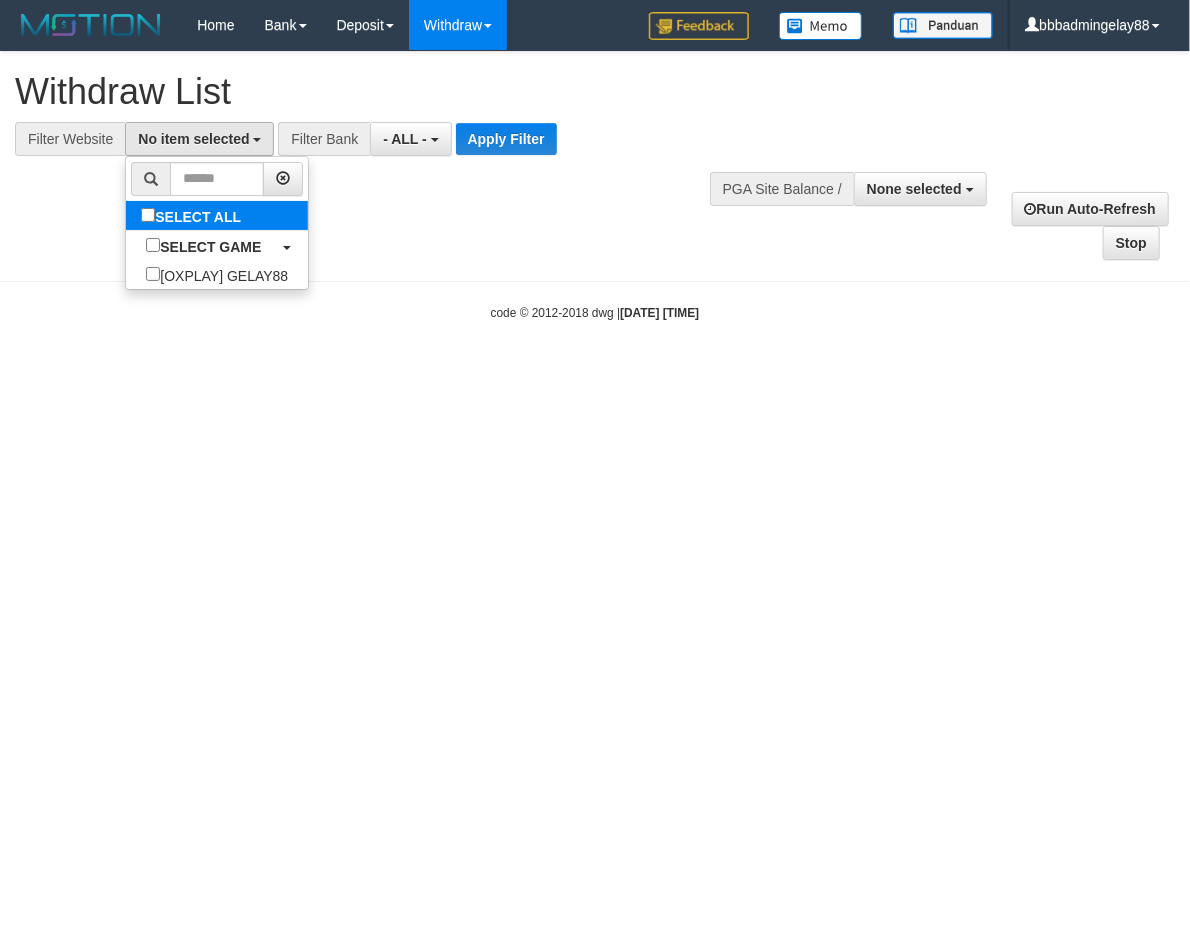 select on "***" 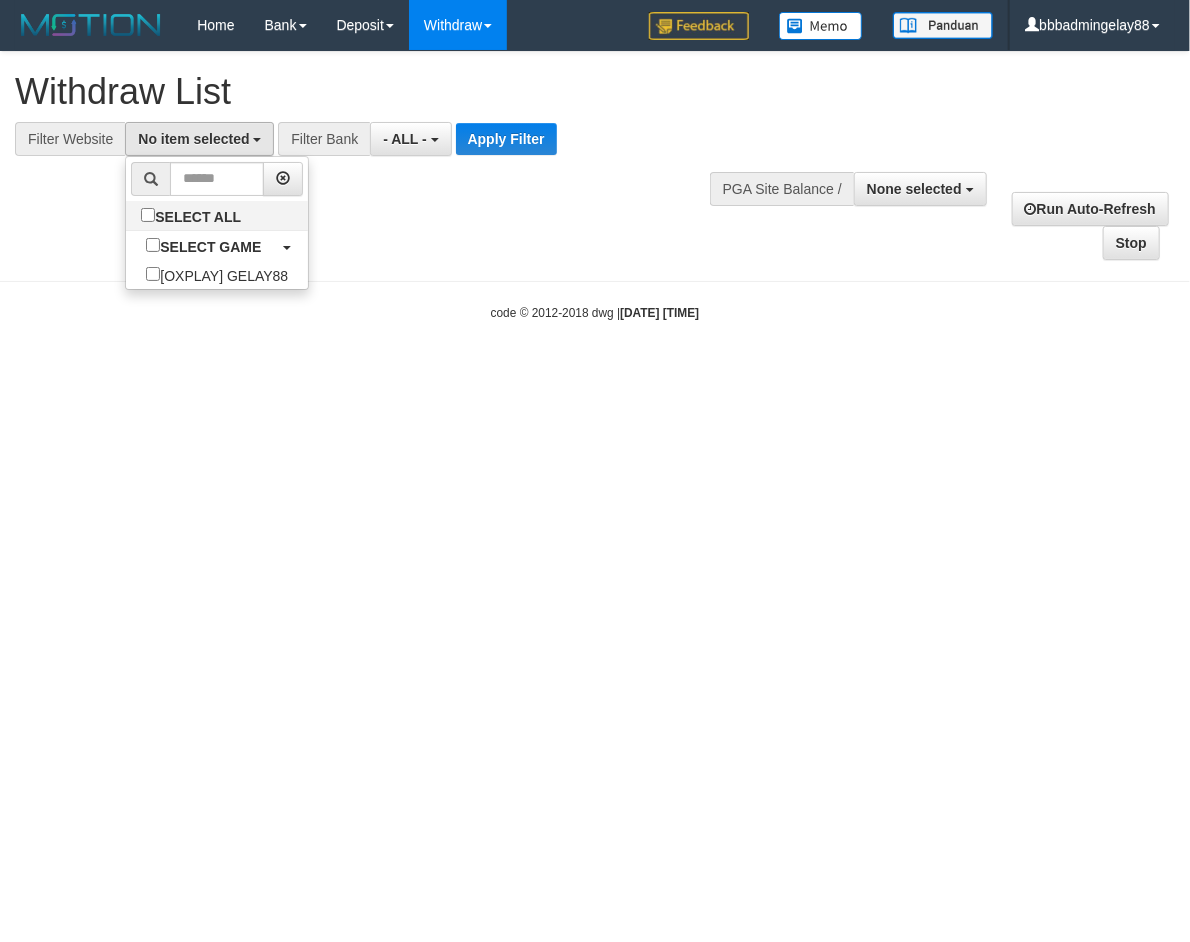 scroll, scrollTop: 17, scrollLeft: 0, axis: vertical 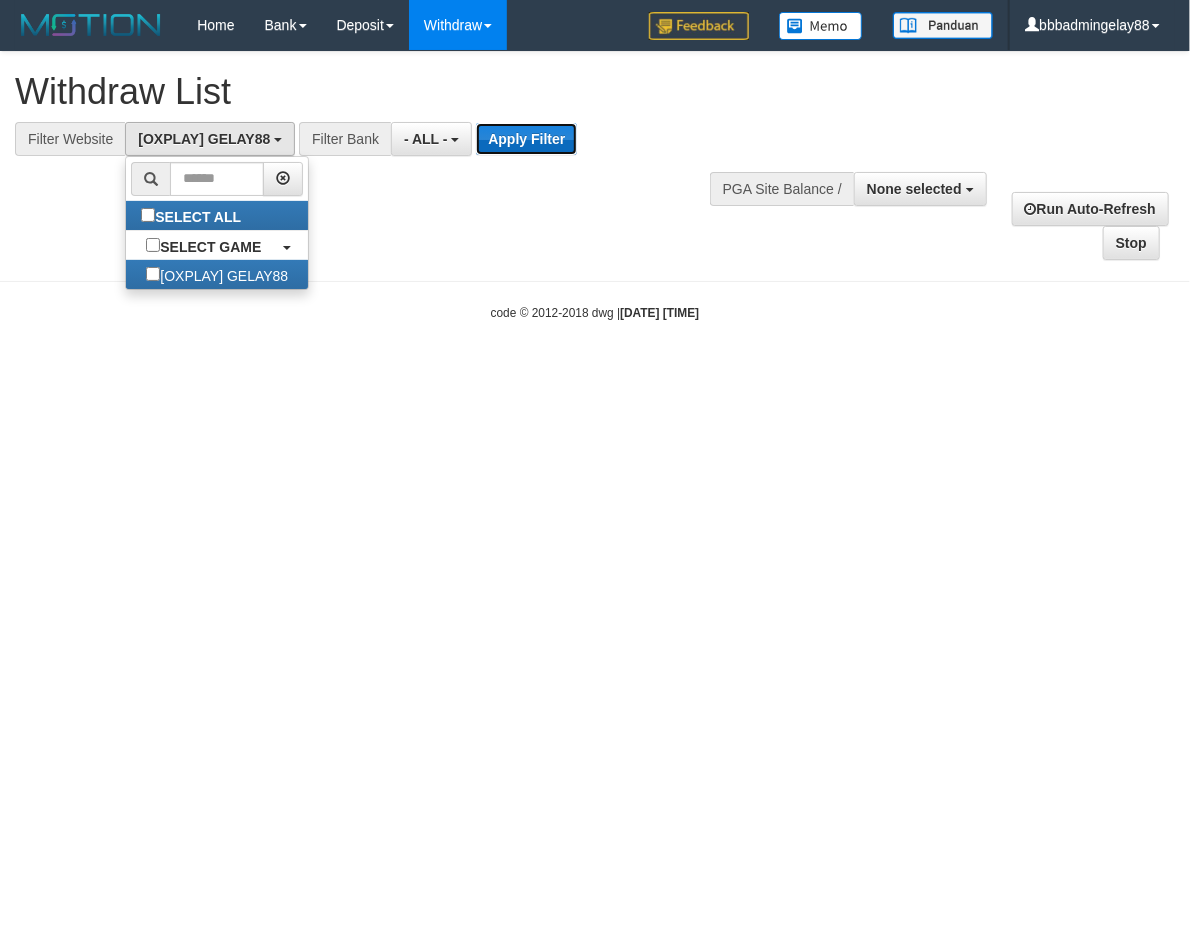 click on "Apply Filter" at bounding box center (526, 139) 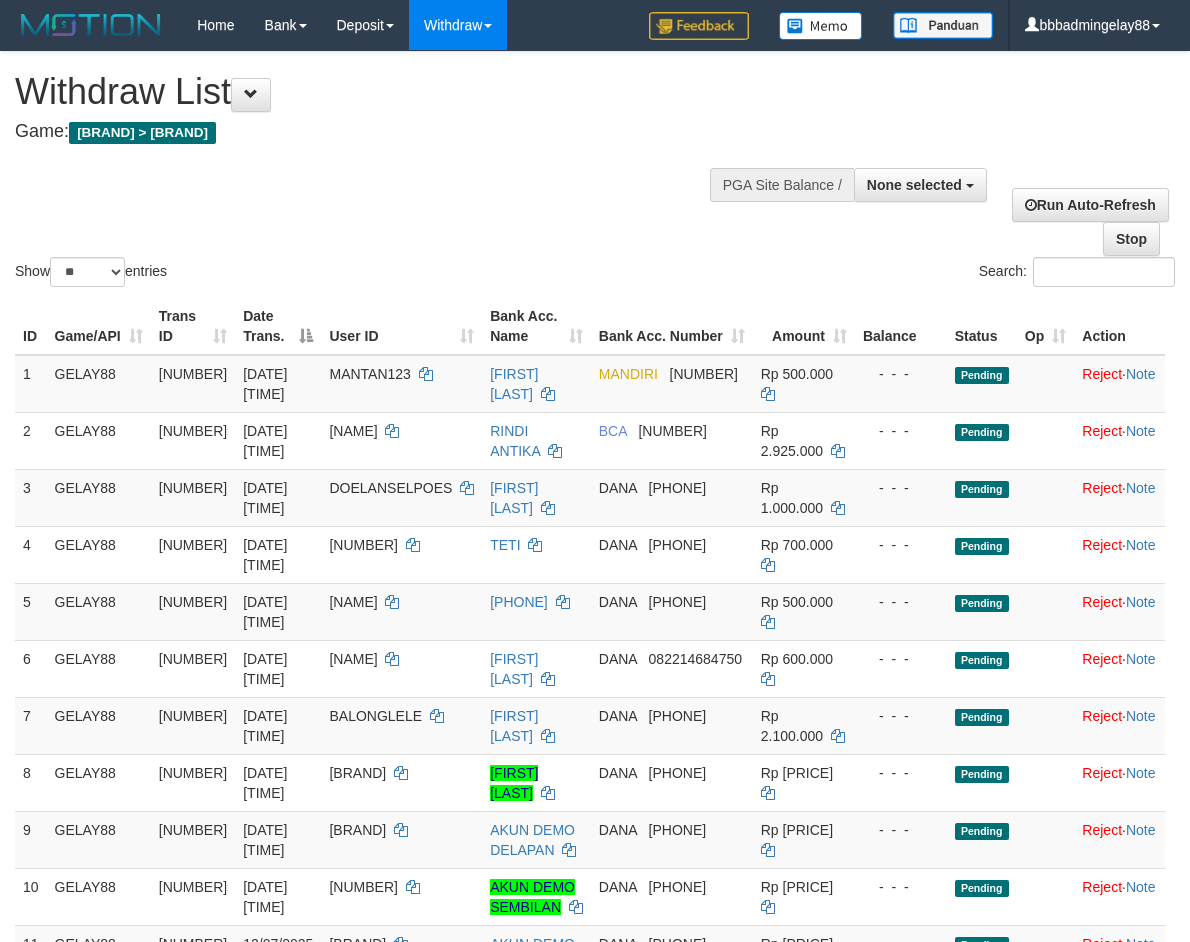 select 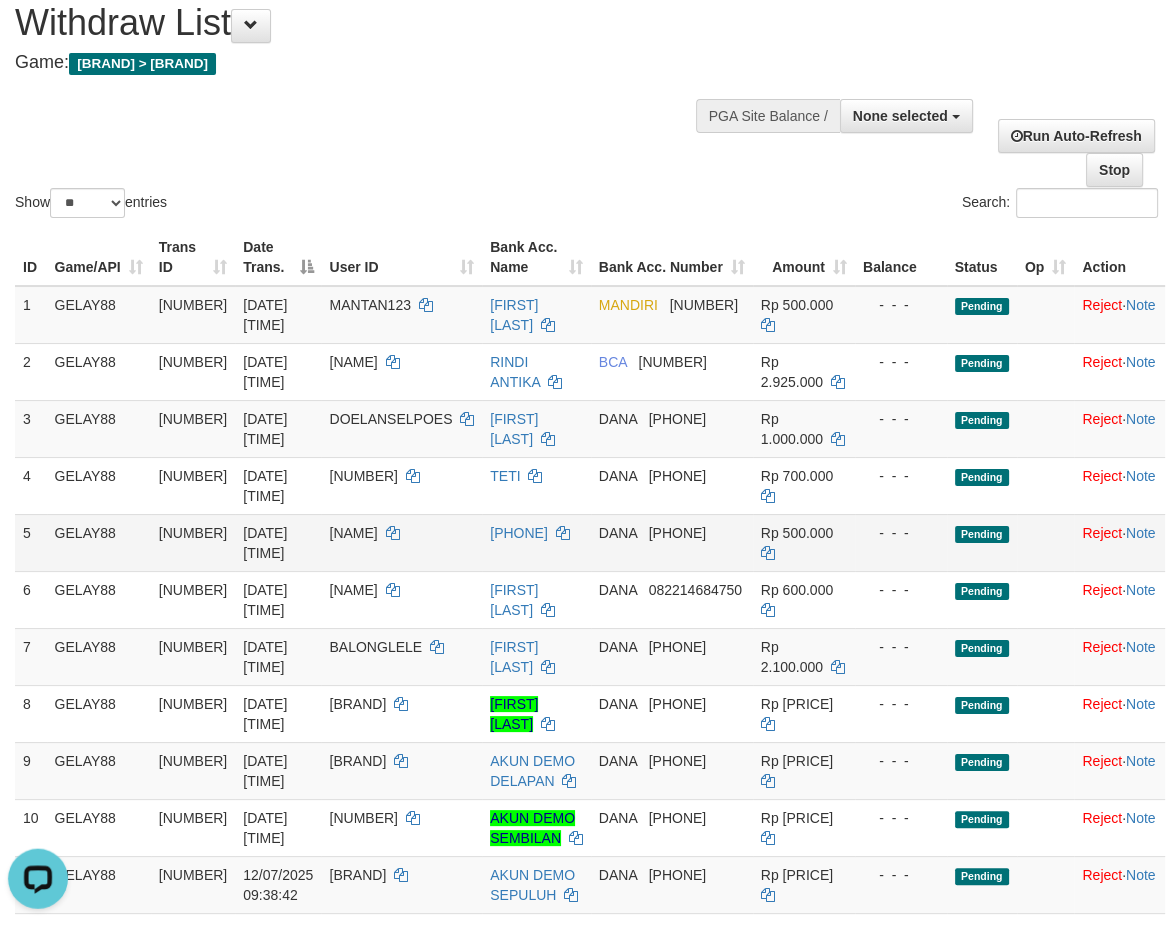scroll, scrollTop: 105, scrollLeft: 0, axis: vertical 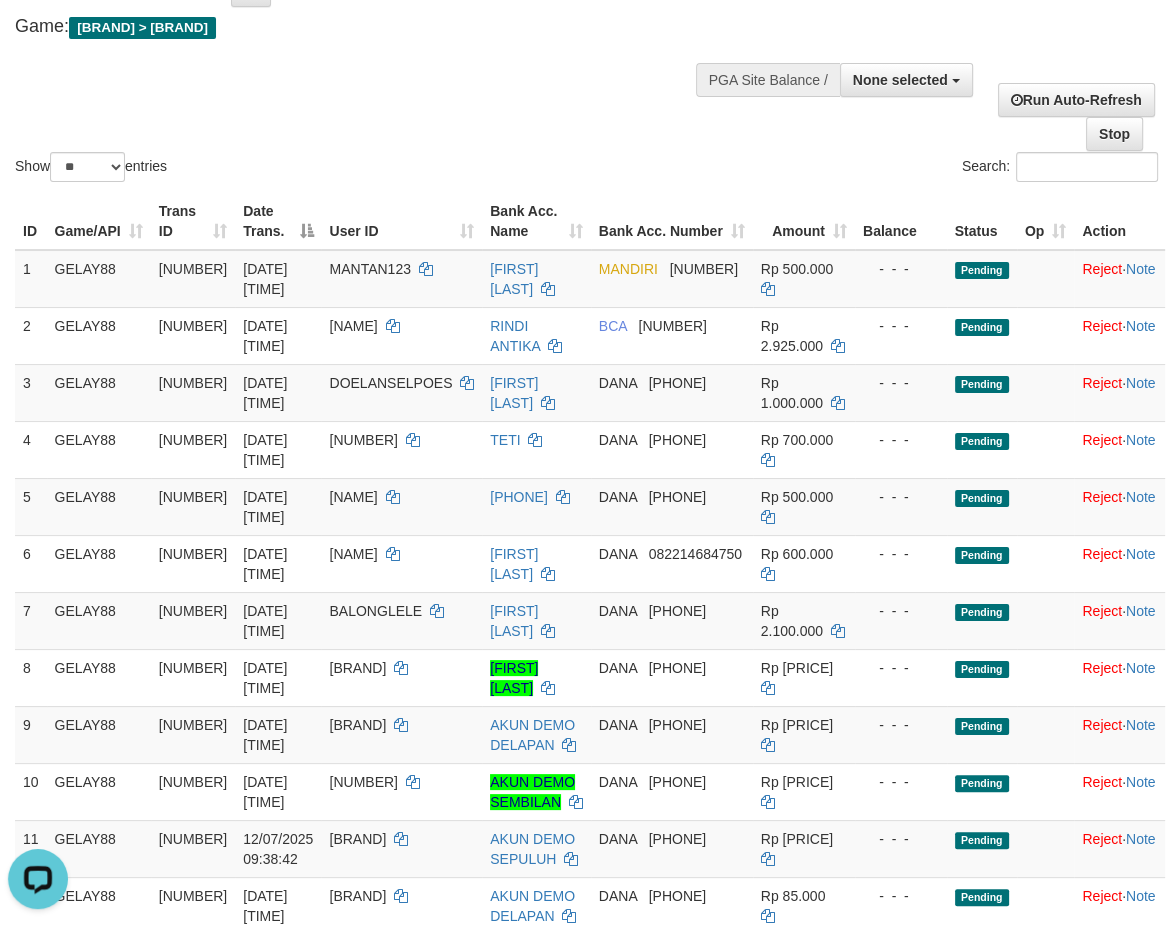 click on "Search:" at bounding box center [880, 169] 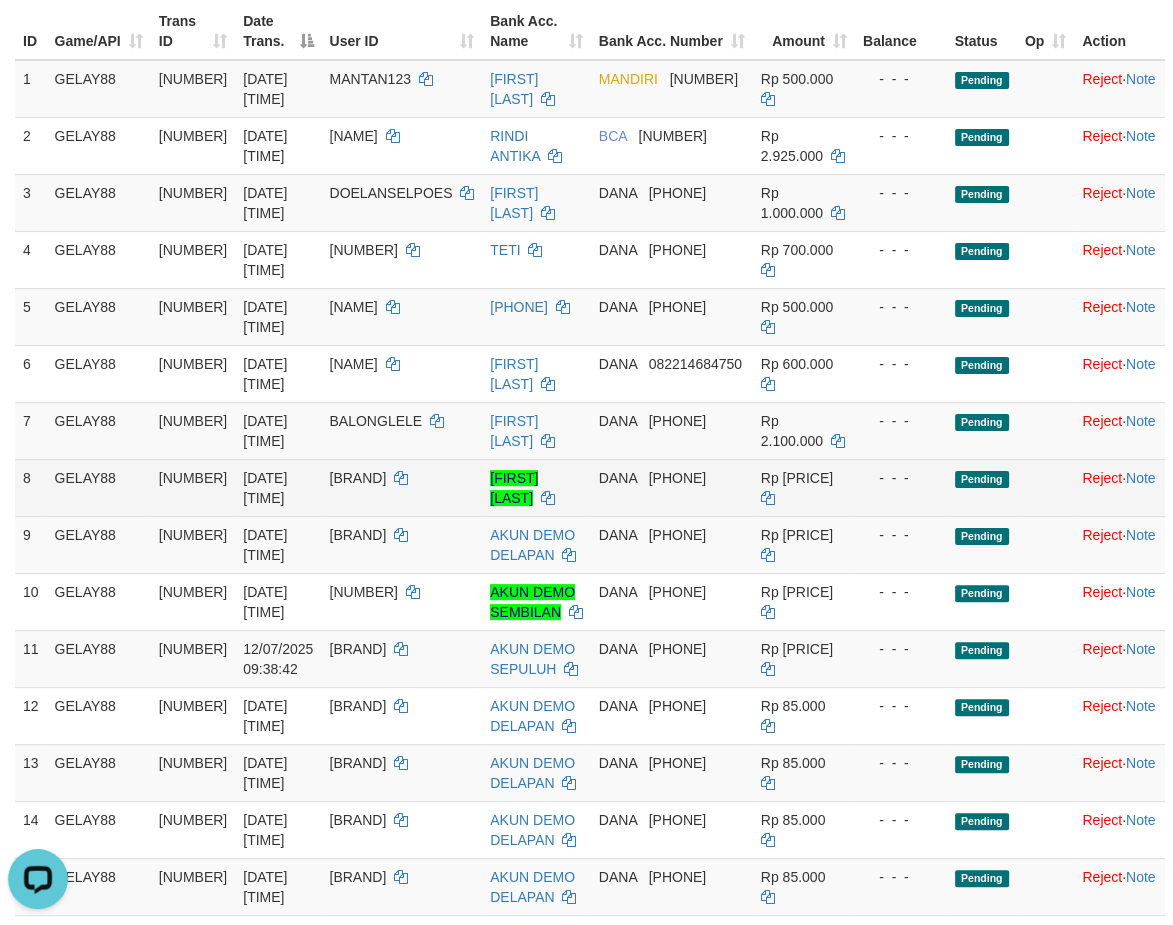 scroll, scrollTop: 0, scrollLeft: 0, axis: both 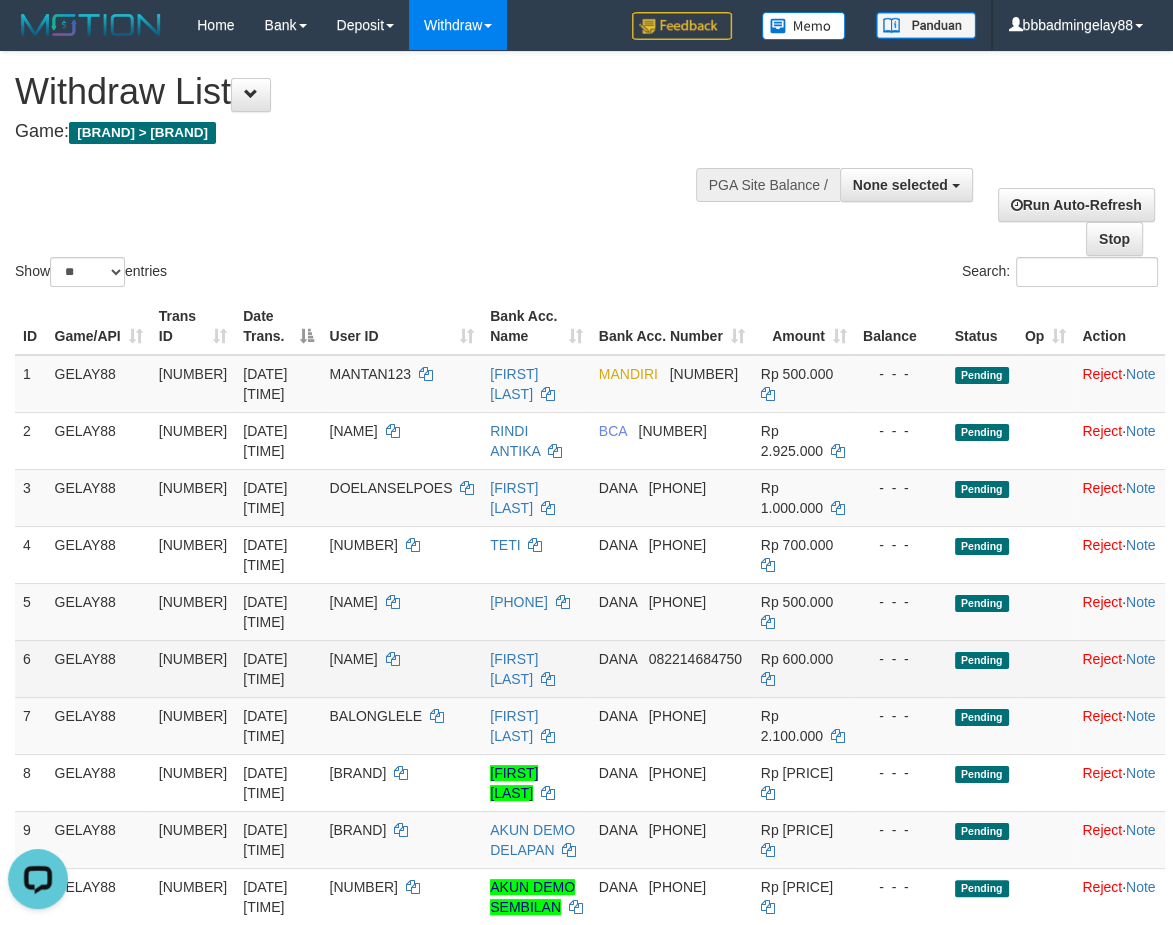 click on "[METHOD] [PHONE]" at bounding box center (672, 668) 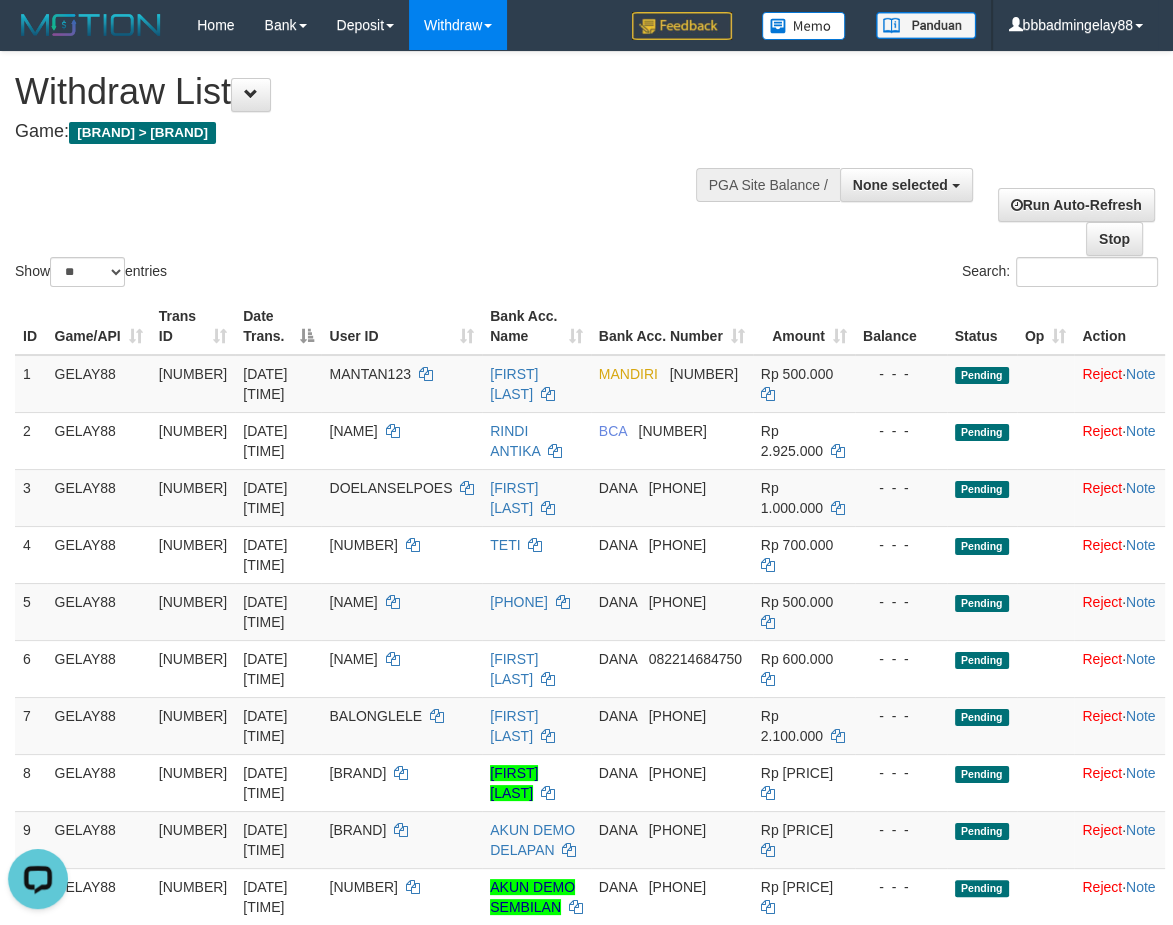 click on "Show  ** ** ** ***  entries Search:" at bounding box center (586, 171) 